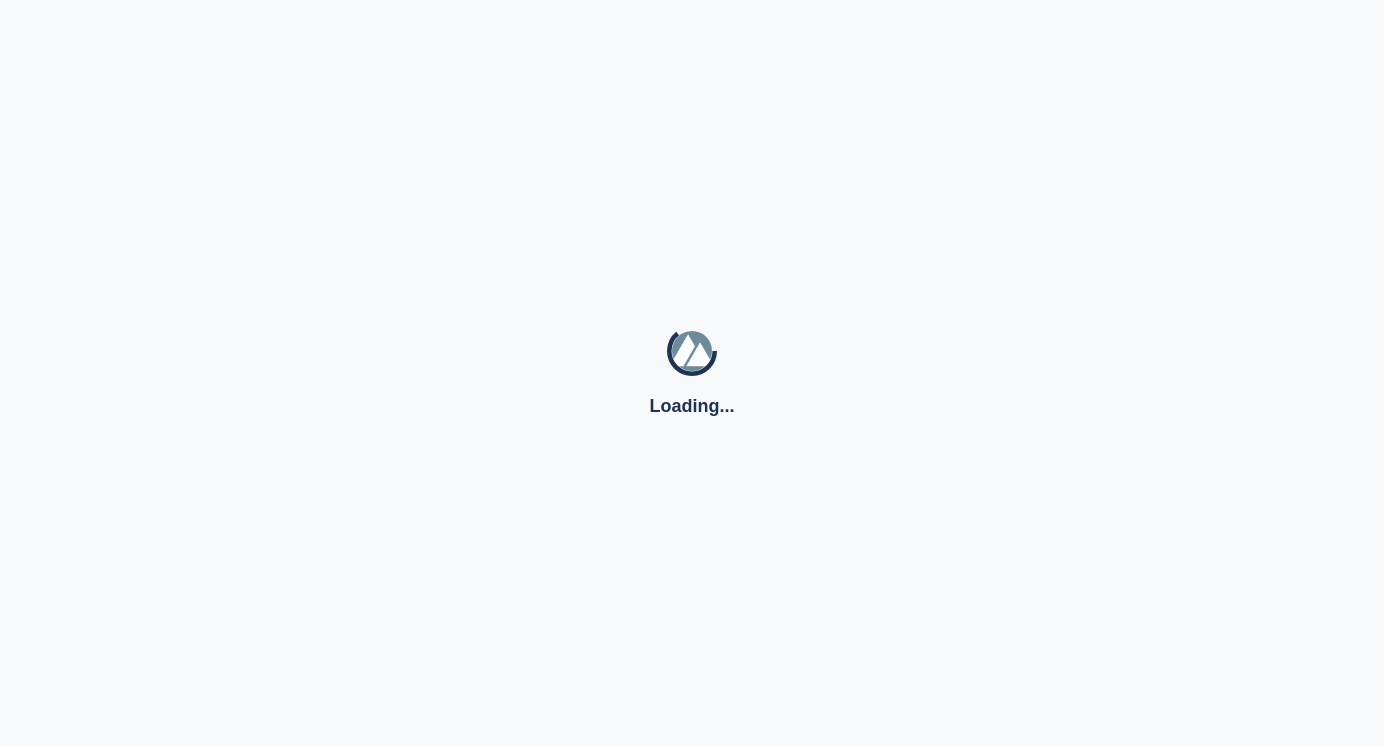 scroll, scrollTop: 0, scrollLeft: 0, axis: both 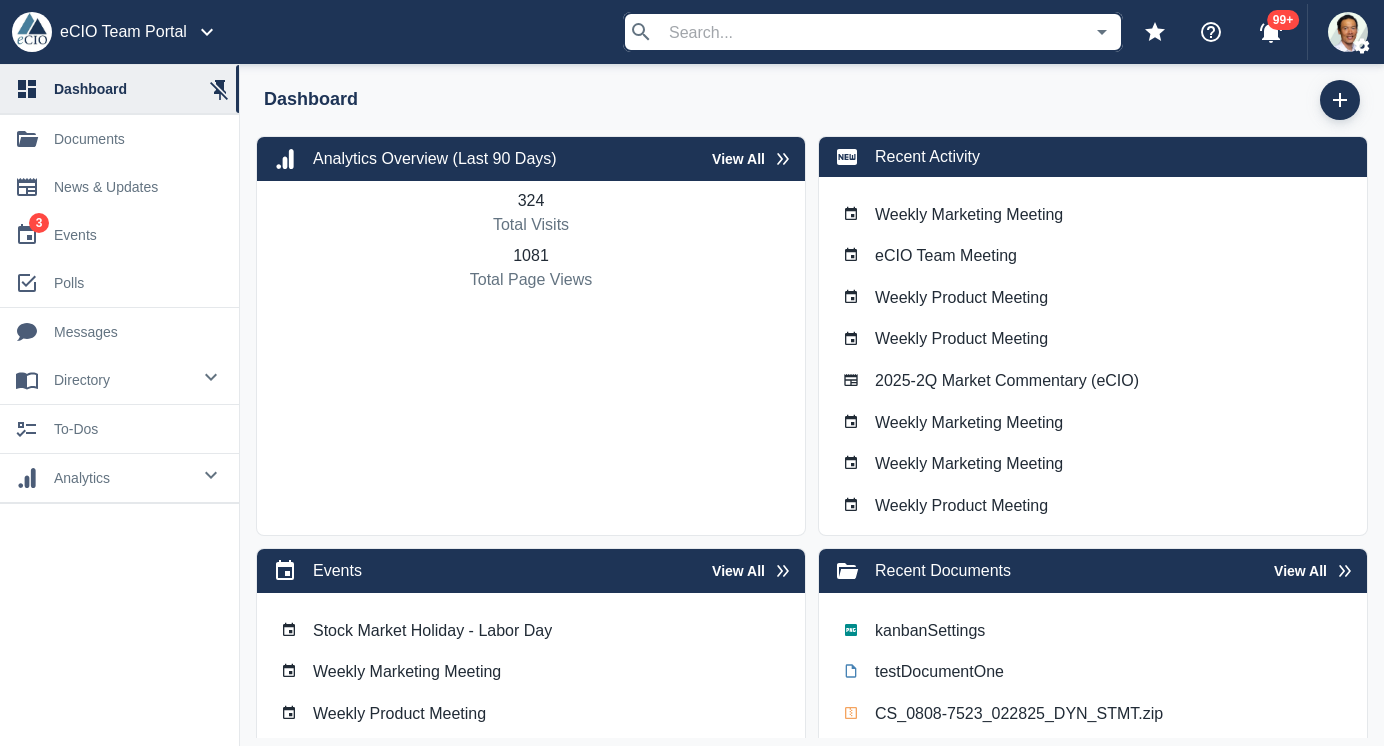 click on "0 analytics" at bounding box center [119, 478] 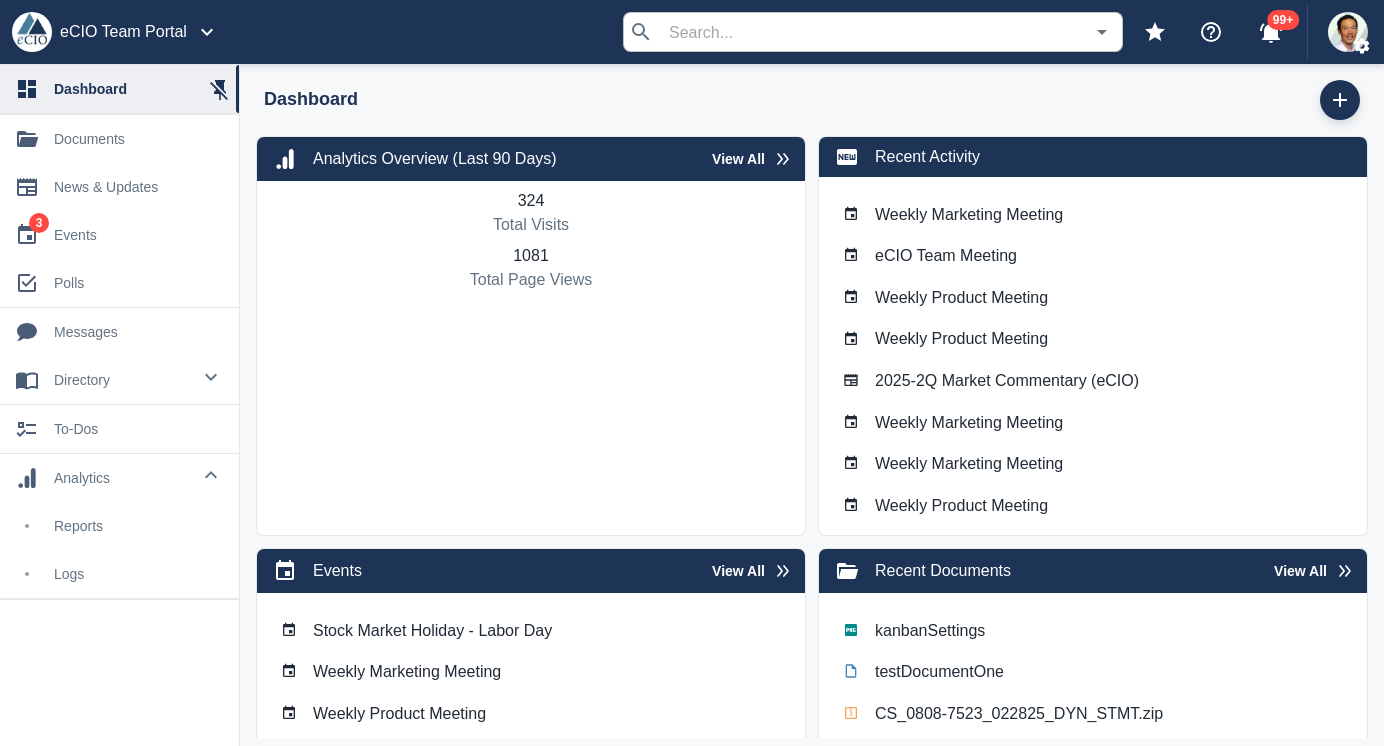 click on "Logs" at bounding box center [138, 574] 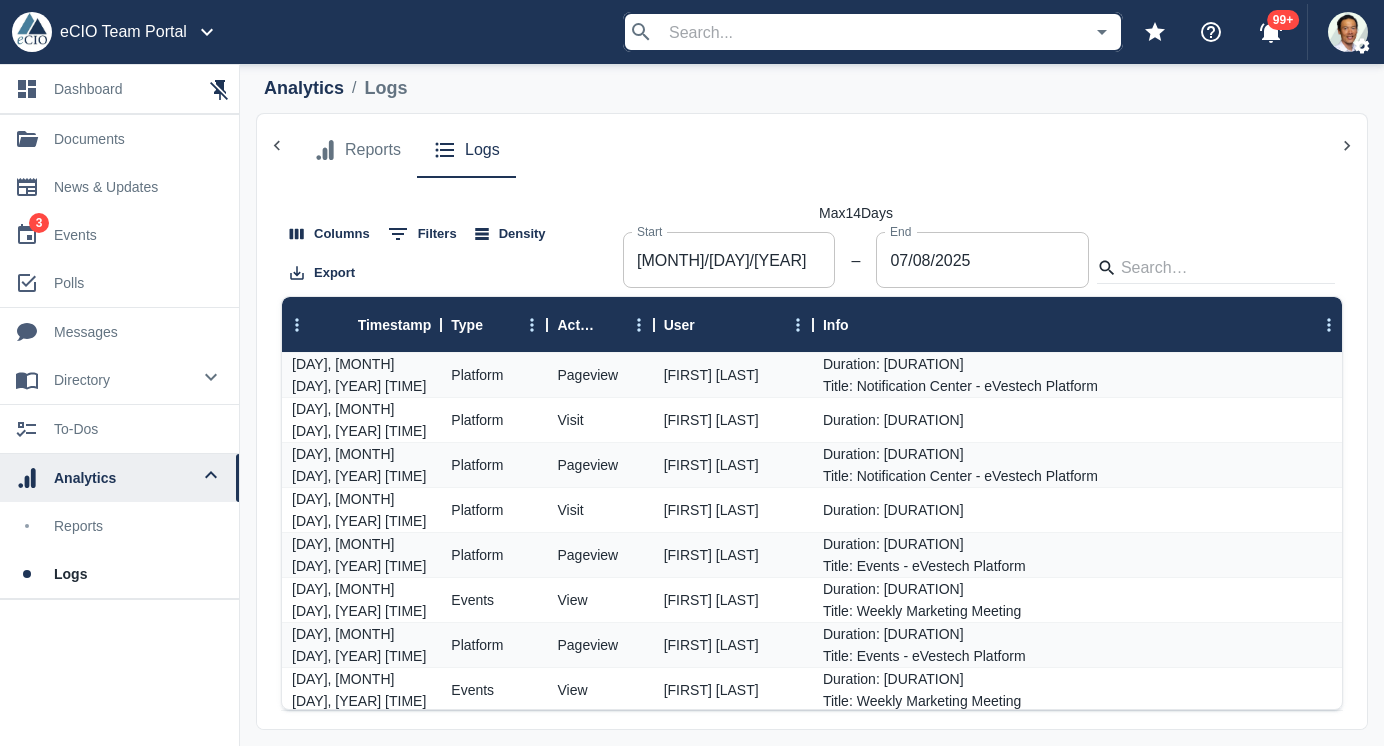 scroll, scrollTop: 0, scrollLeft: 0, axis: both 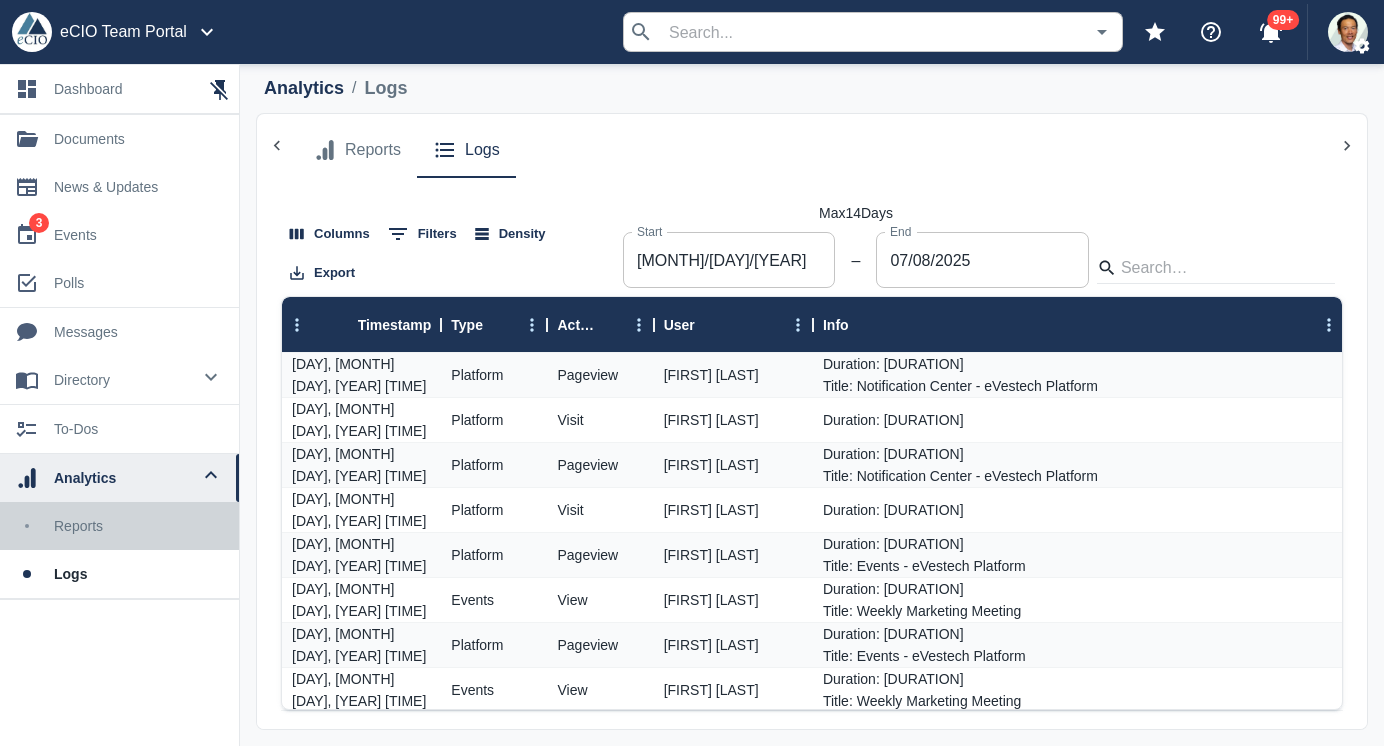 click on "Reports" at bounding box center (138, 526) 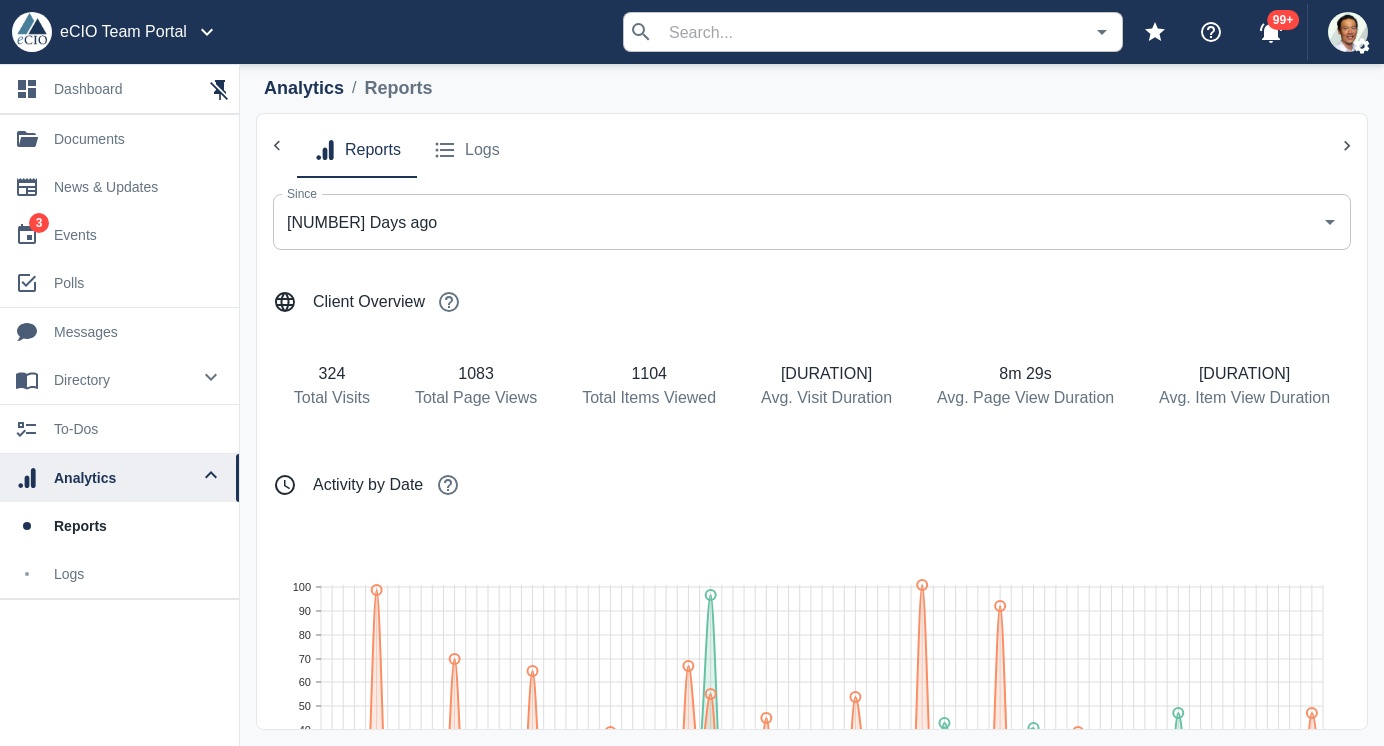 click on "Logs" at bounding box center (138, 574) 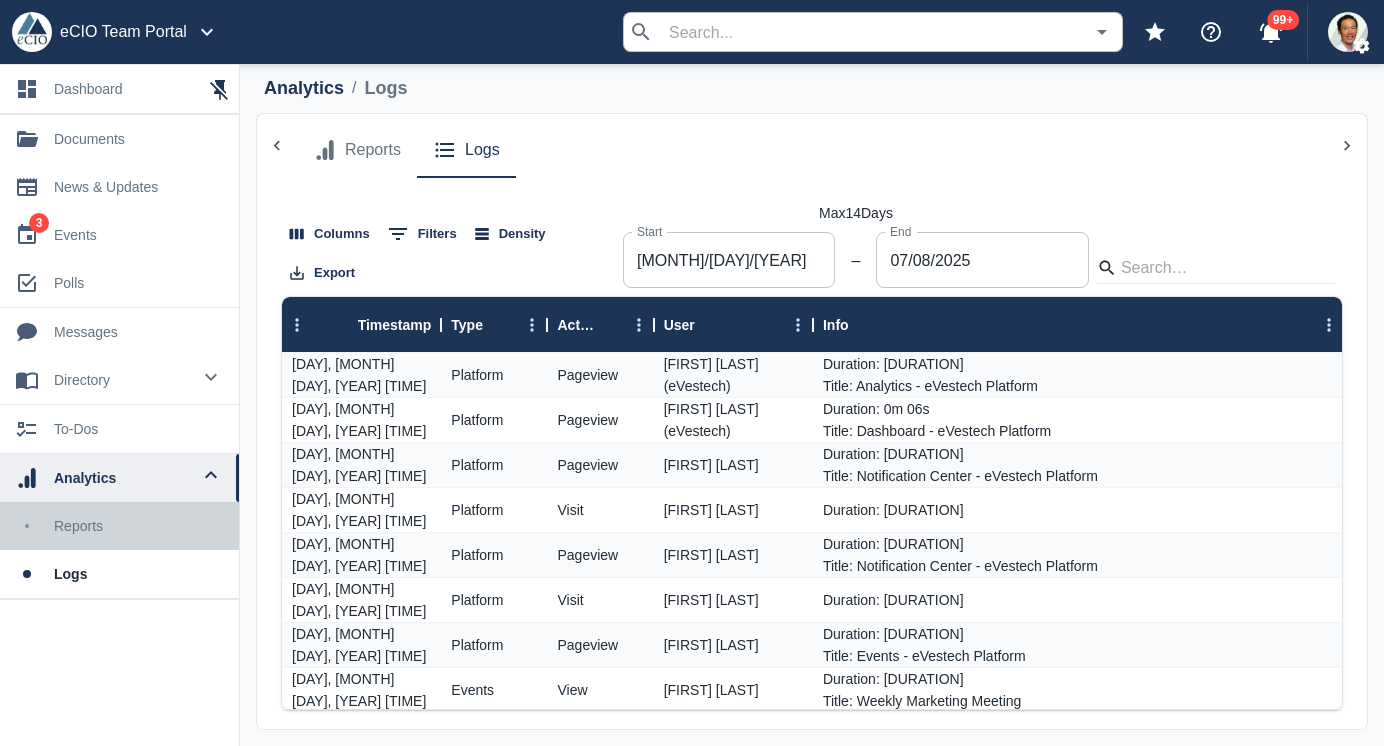 click on "Reports" at bounding box center [138, 526] 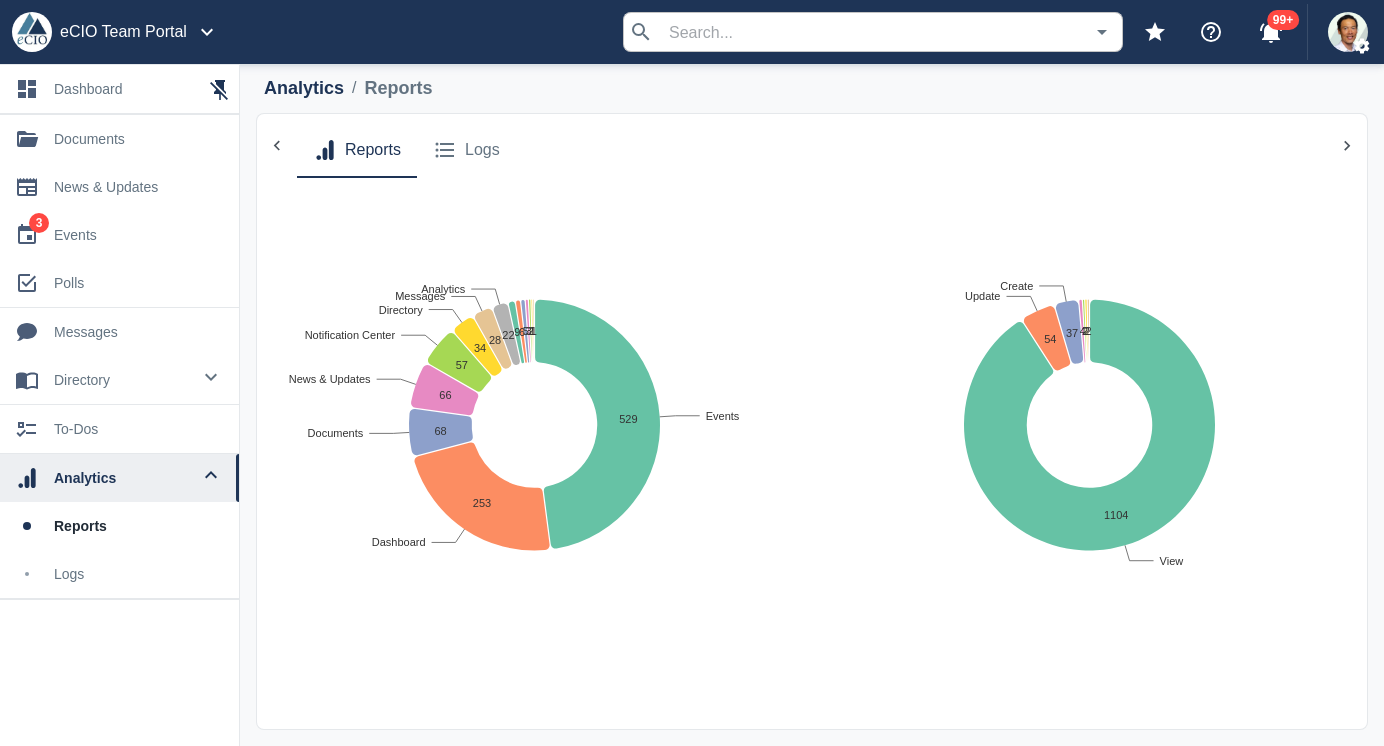 scroll, scrollTop: 1488, scrollLeft: 0, axis: vertical 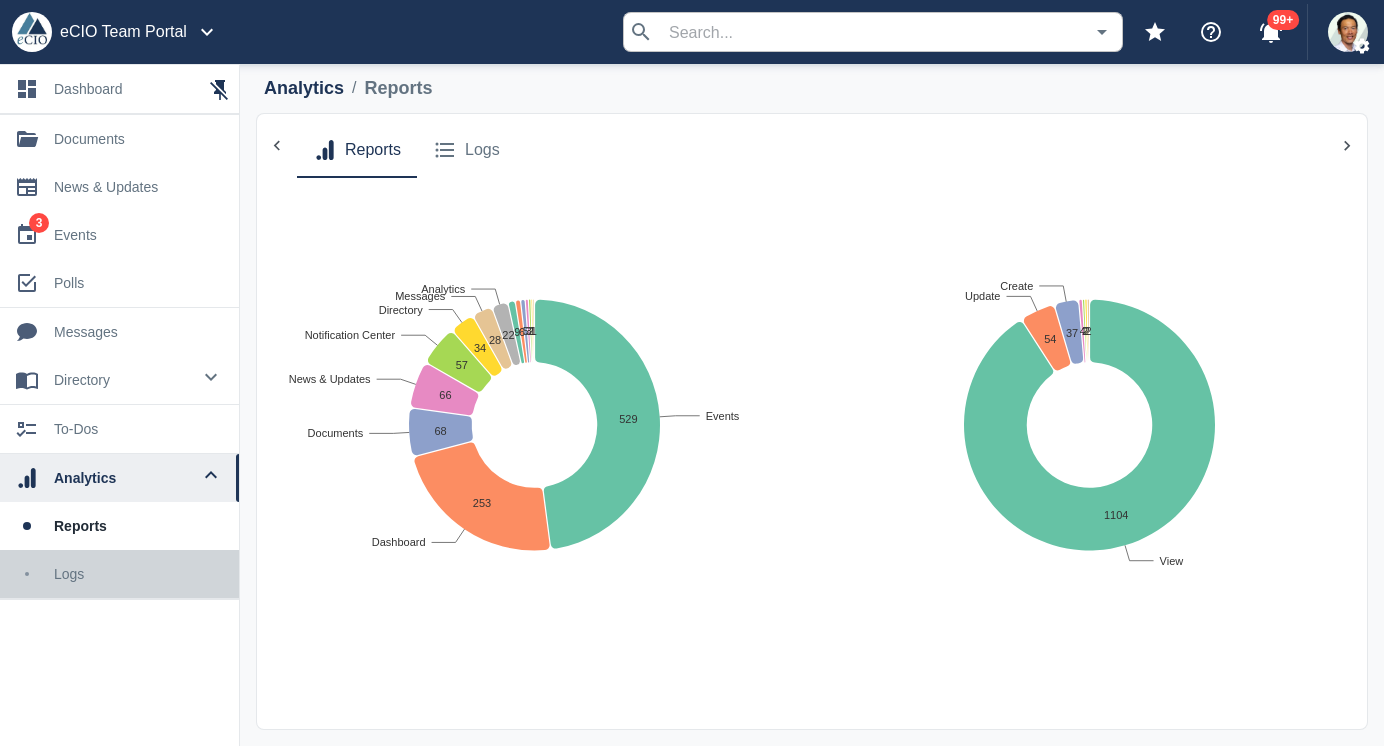click on "Logs" at bounding box center (138, 574) 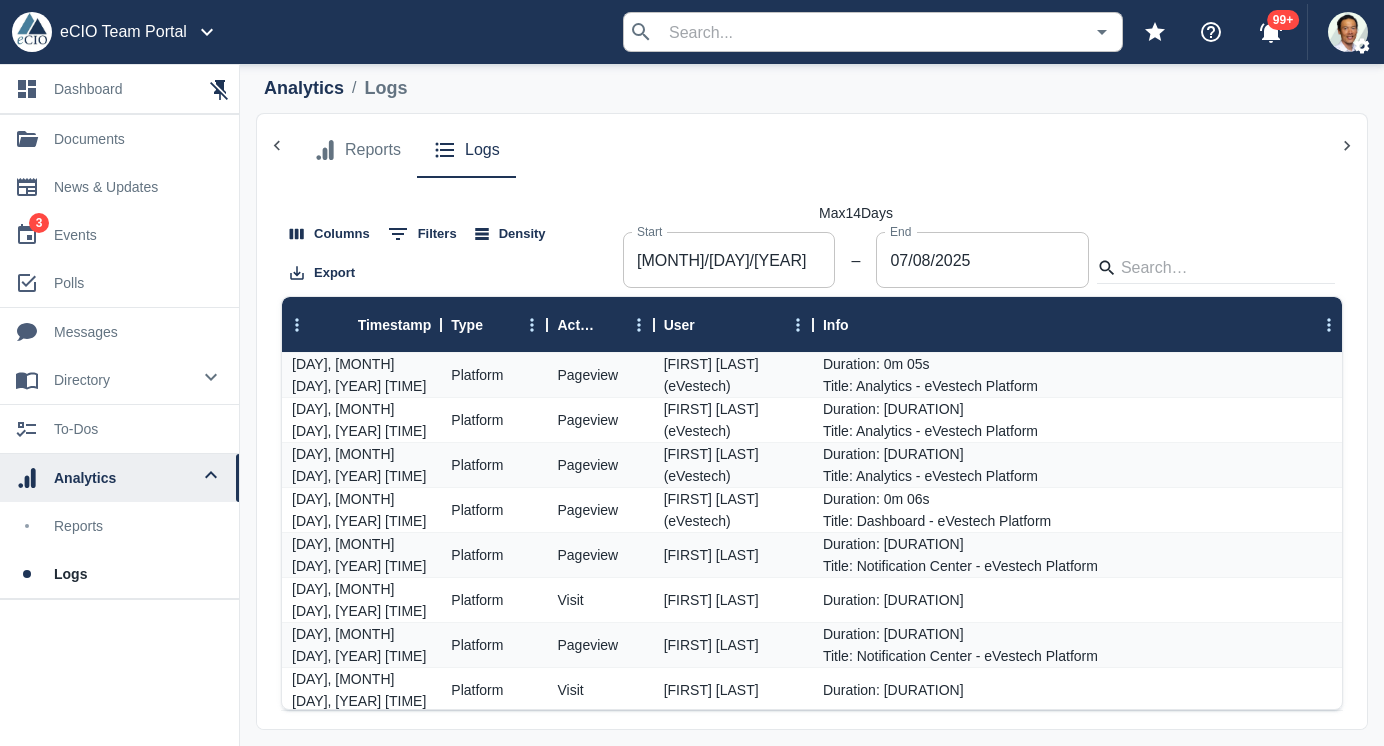 scroll, scrollTop: 0, scrollLeft: 0, axis: both 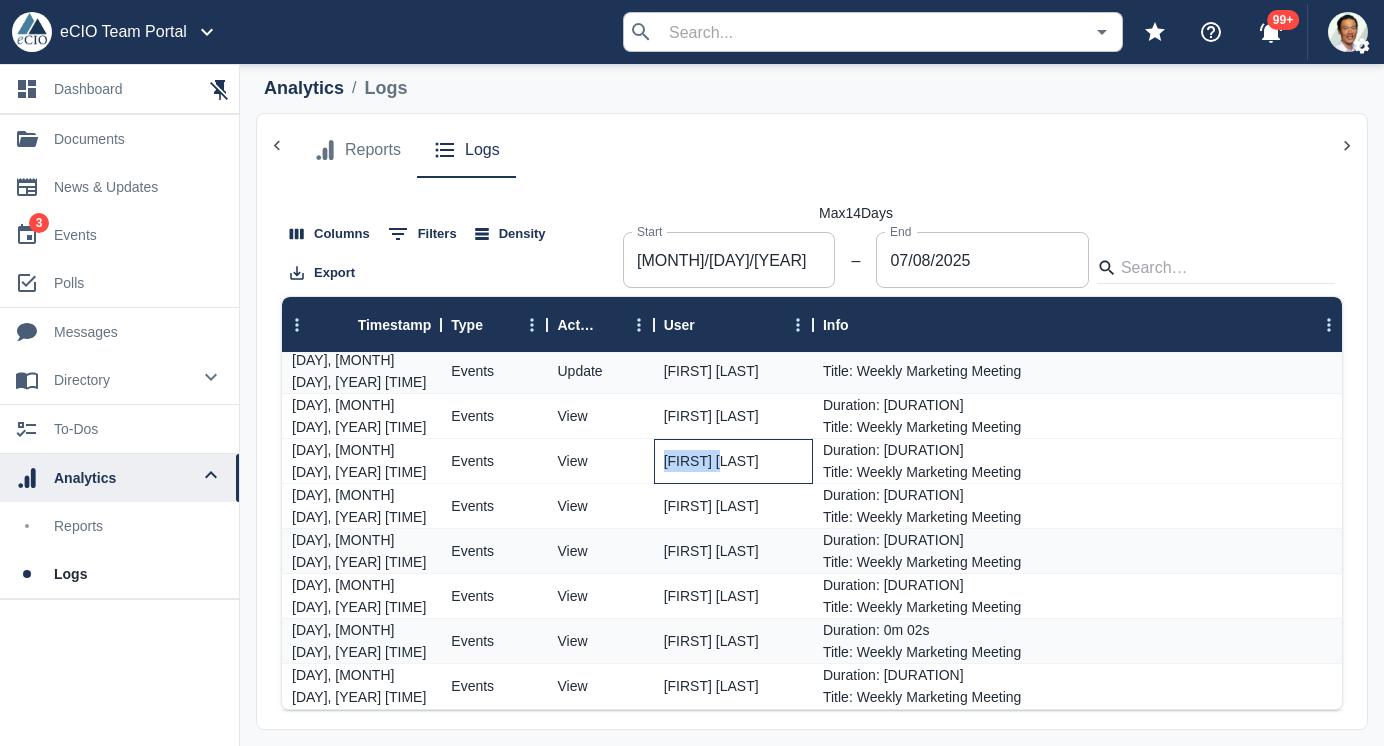 drag, startPoint x: 714, startPoint y: 464, endPoint x: 665, endPoint y: 461, distance: 49.09175 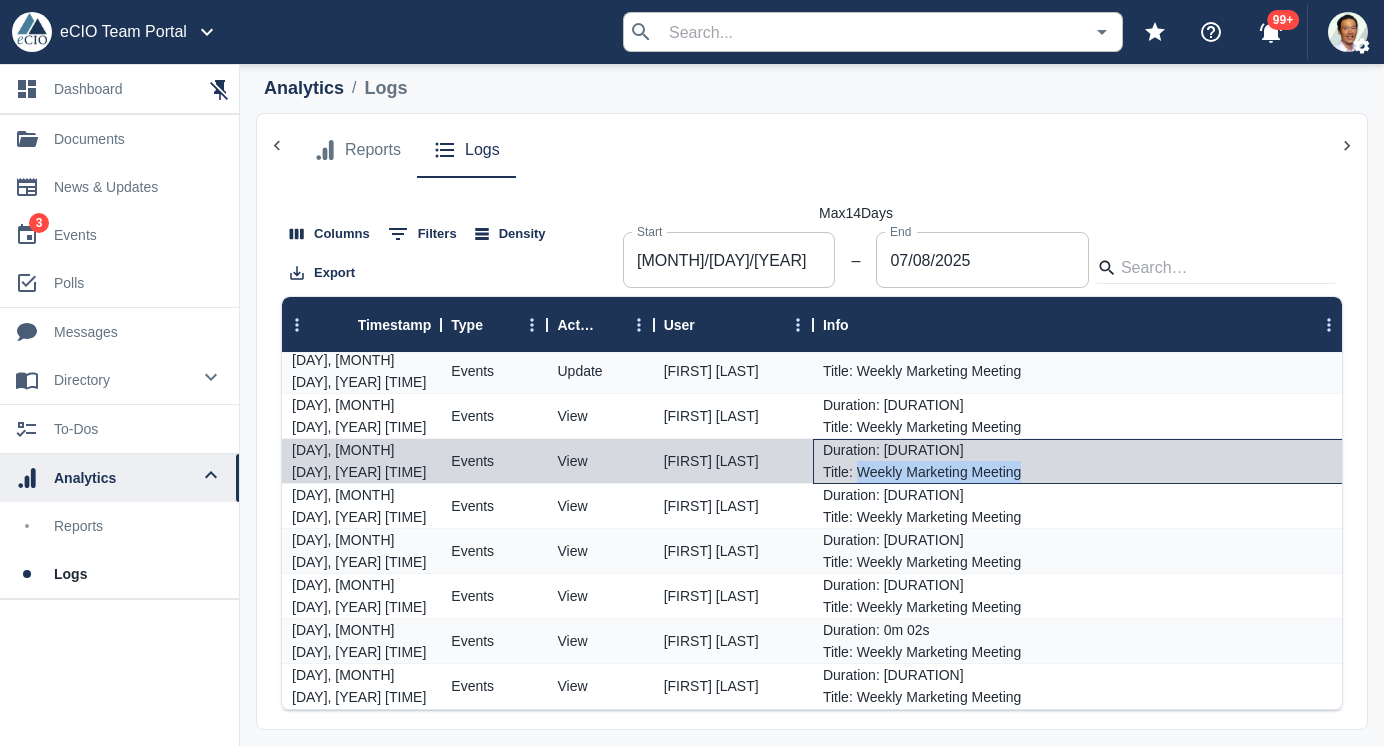 drag, startPoint x: 858, startPoint y: 471, endPoint x: 1057, endPoint y: 471, distance: 199 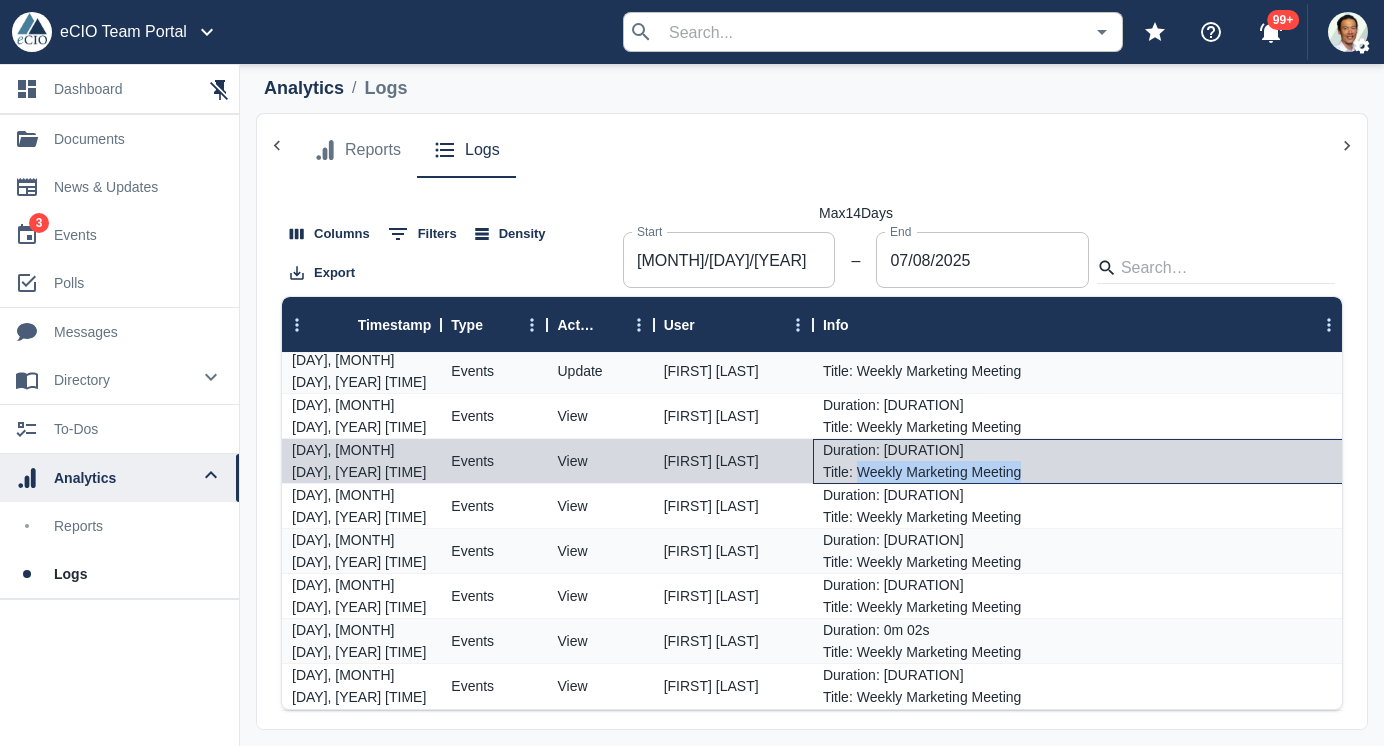 click on "Duration : [DURATION] Title : Weekly Marketing Meeting" at bounding box center (1078, 461) 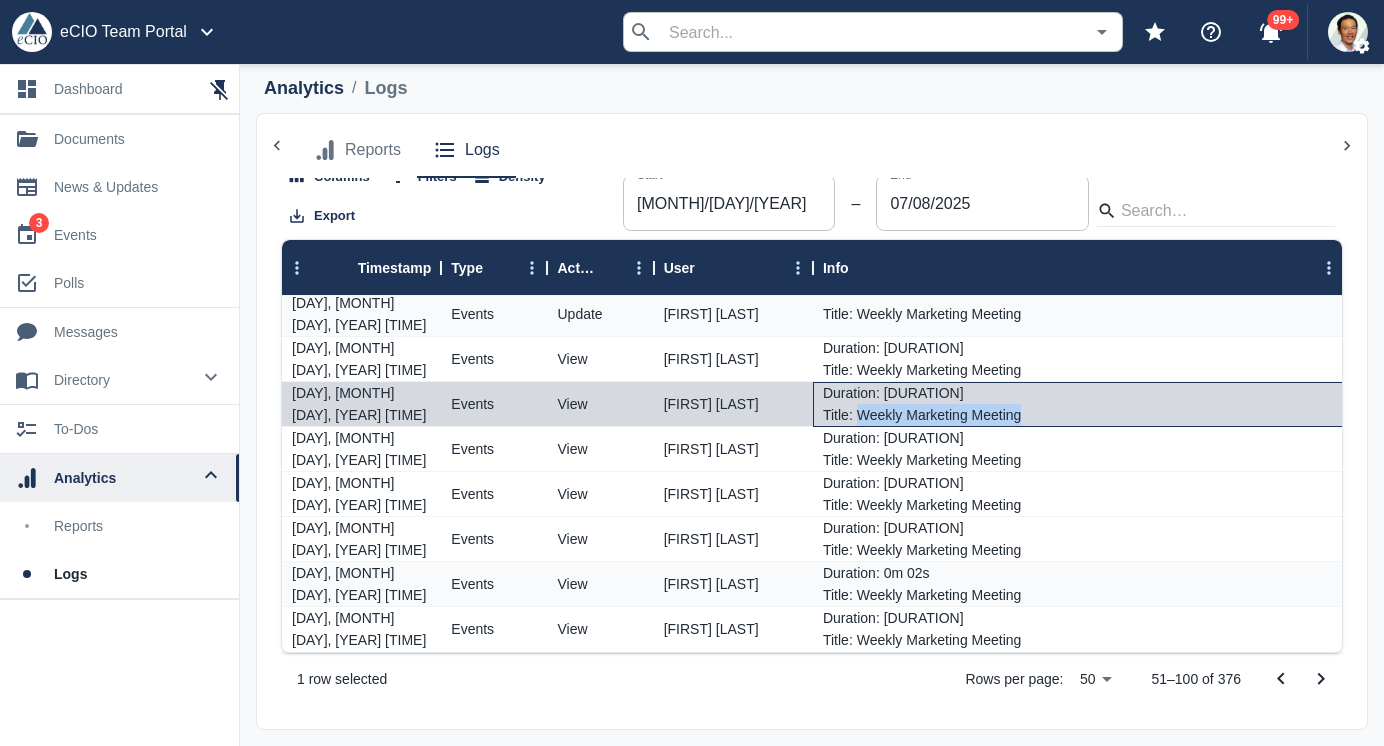 scroll, scrollTop: 57, scrollLeft: 0, axis: vertical 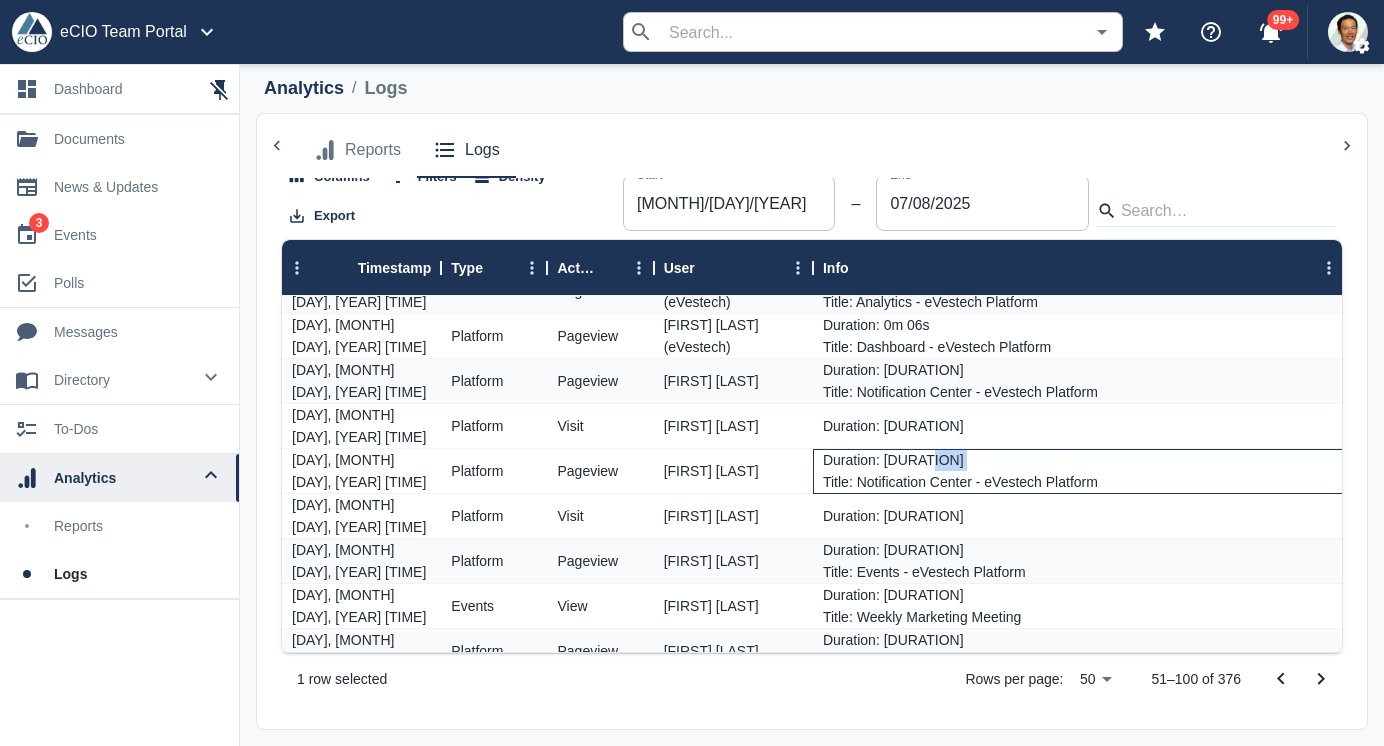 drag, startPoint x: 822, startPoint y: 479, endPoint x: 1155, endPoint y: 468, distance: 333.18164 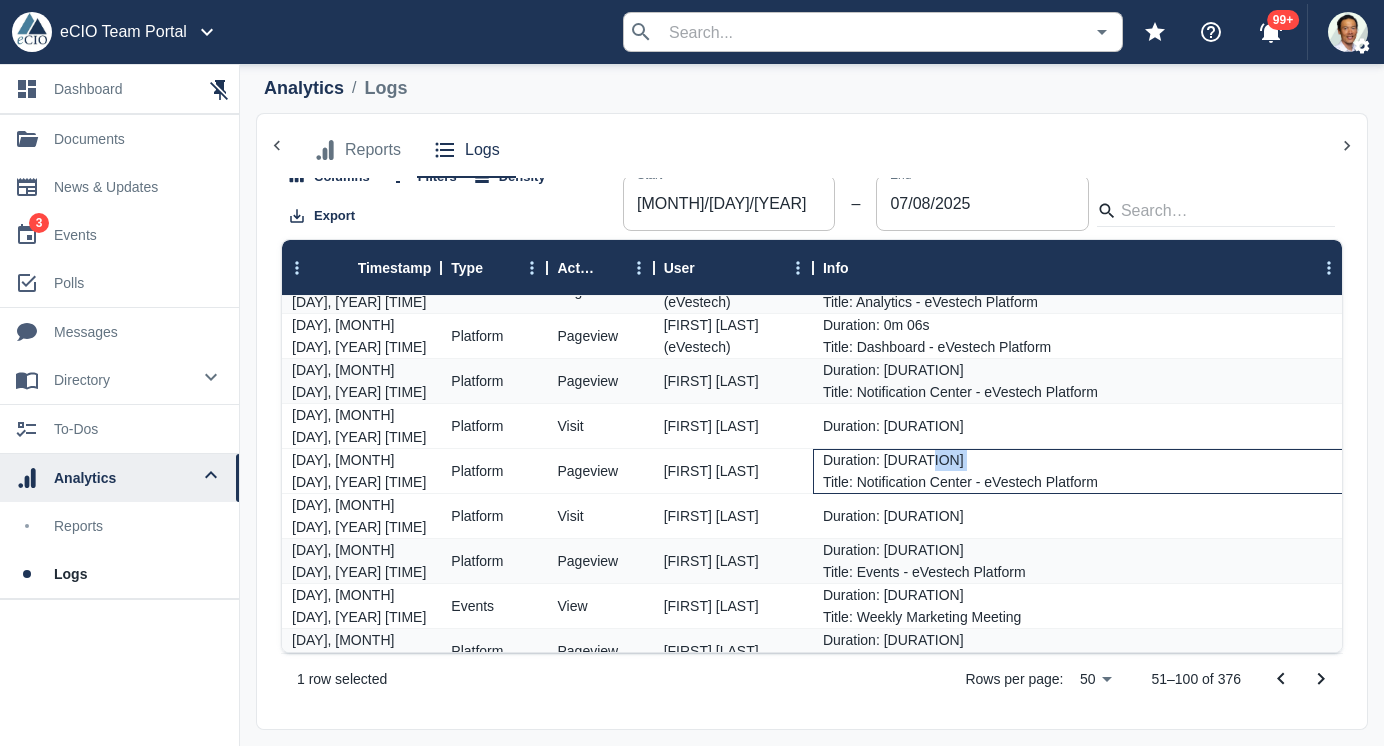 click on "Duration : [DURATION] Title : Notification Center - eVestech Platform" at bounding box center (1078, 471) 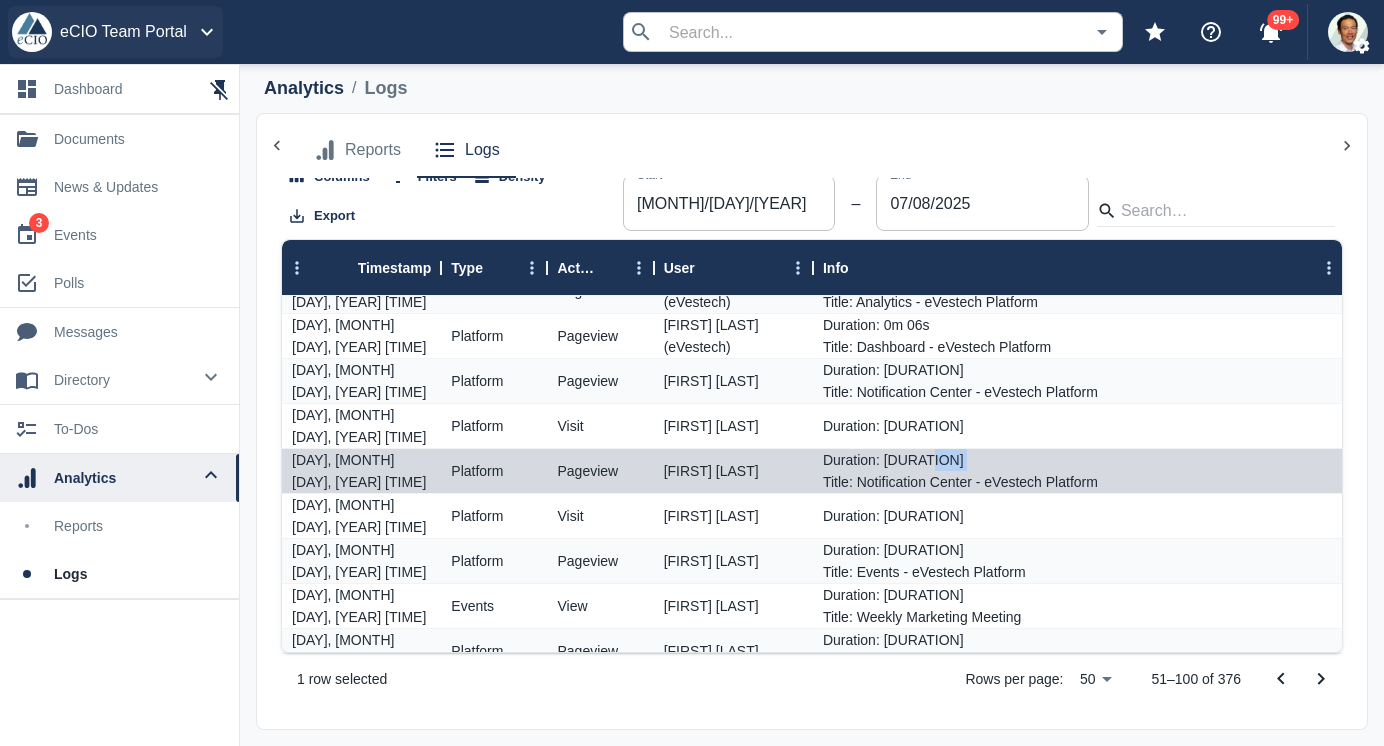 click on "eCIO Team Portal" at bounding box center (115, 32) 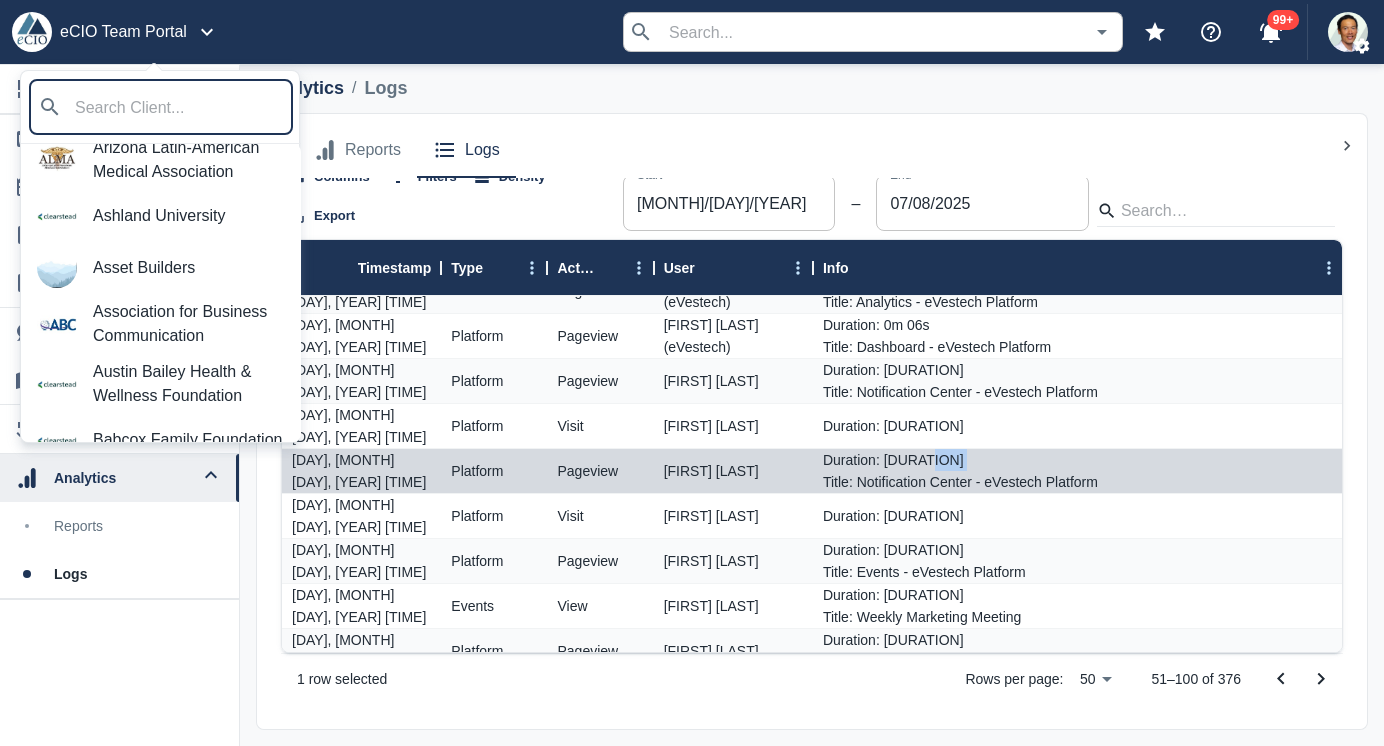 scroll, scrollTop: 953, scrollLeft: 0, axis: vertical 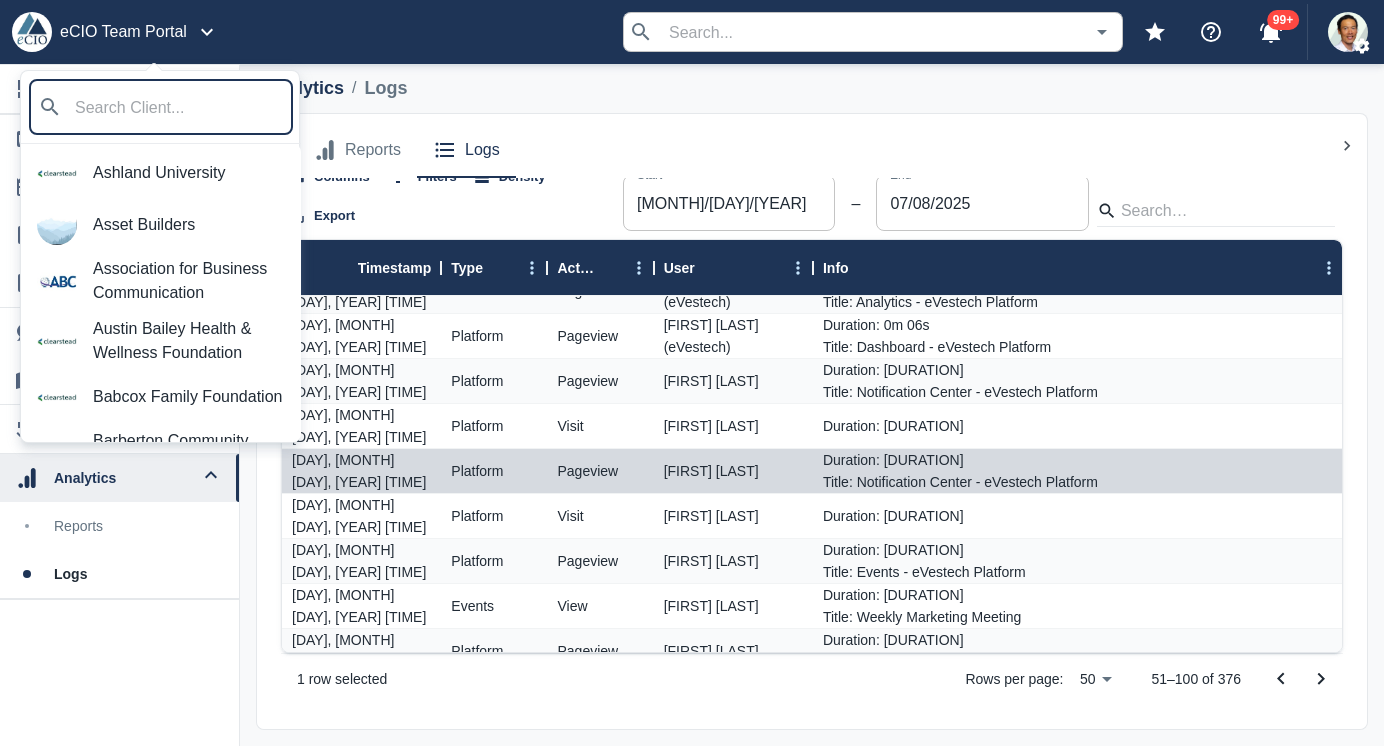click on "Babcox Family Foundation" at bounding box center [189, 397] 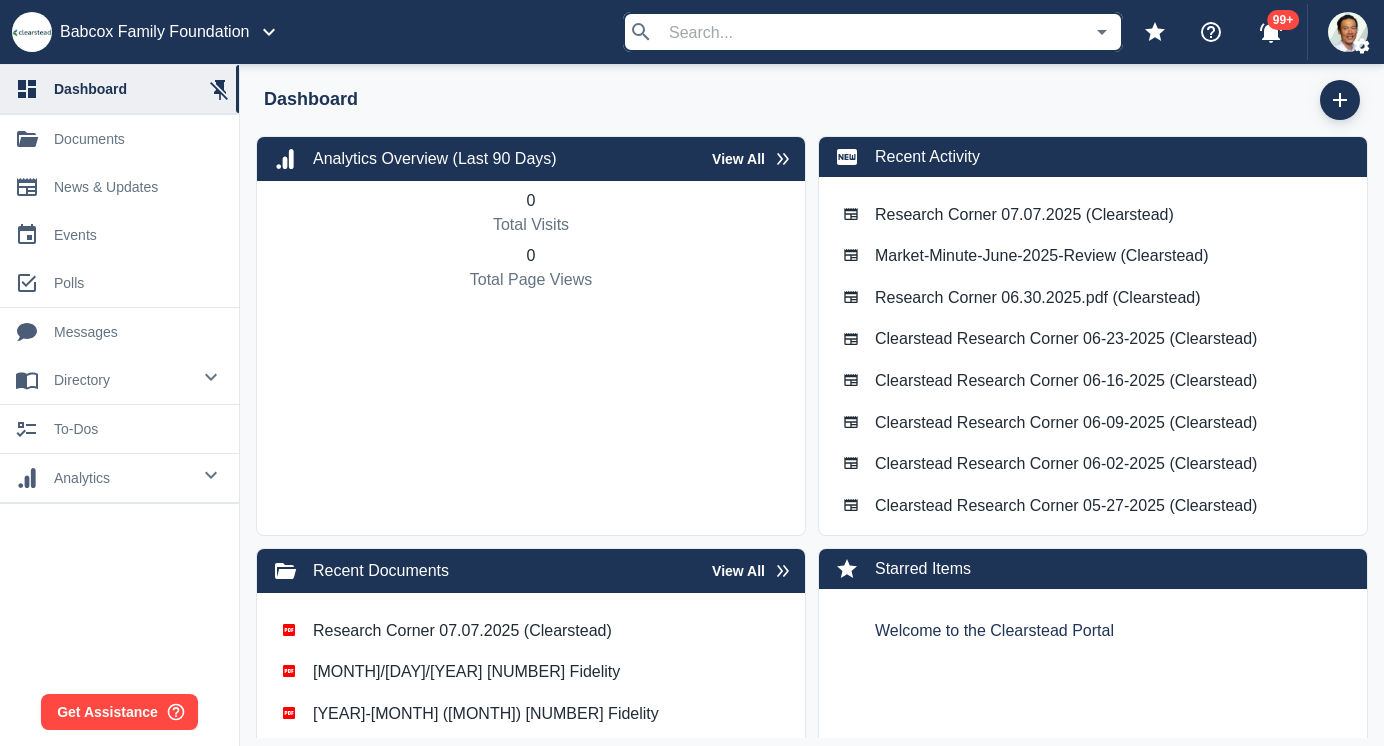 click on "analytics" at bounding box center [122, 380] 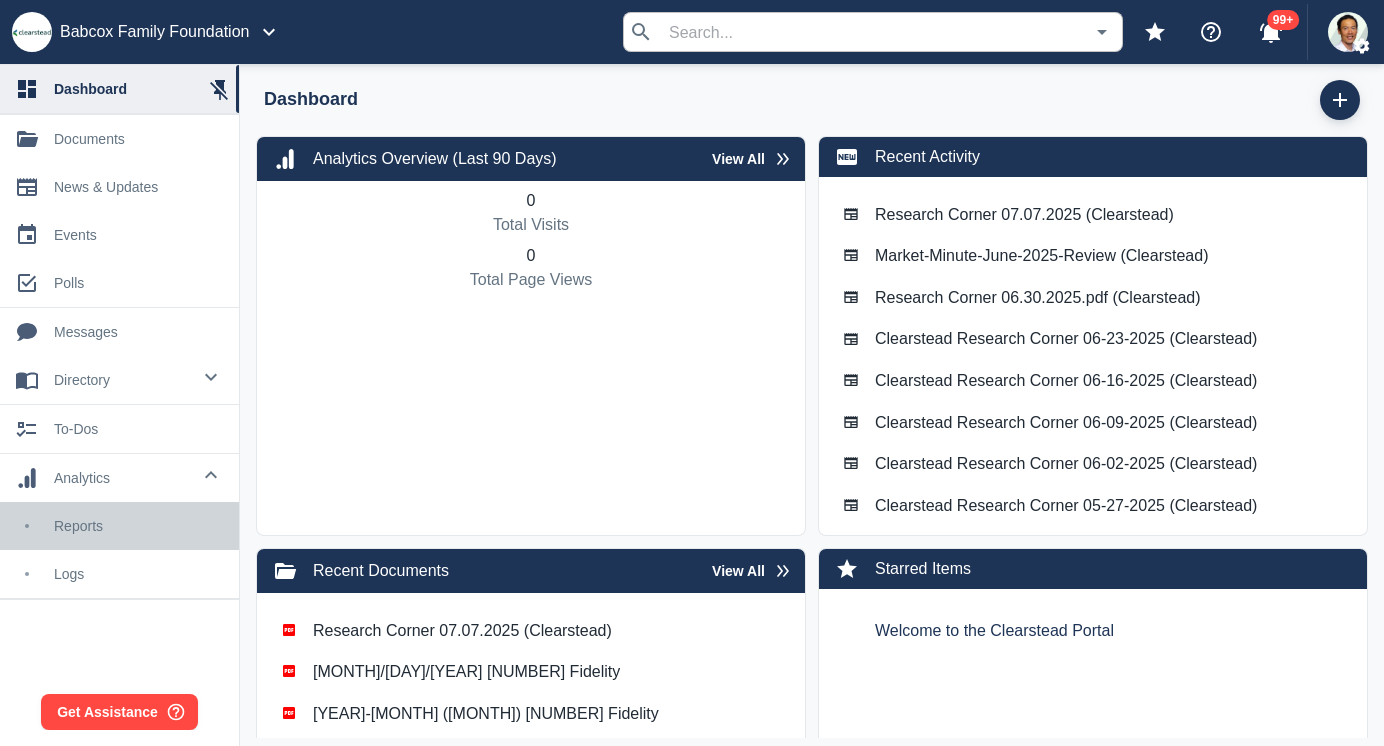 click on "Reports" at bounding box center (119, 526) 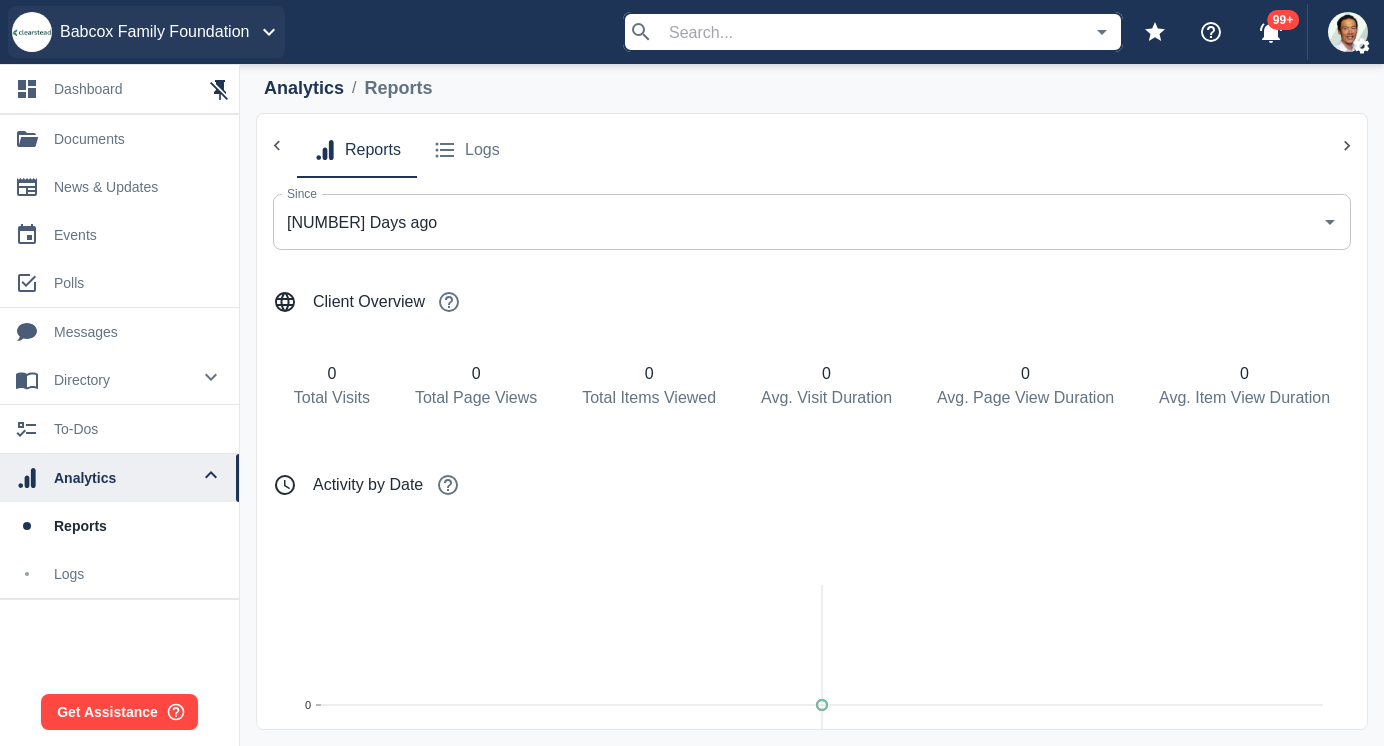 click on "Babcox Family Foundation" at bounding box center [154, 32] 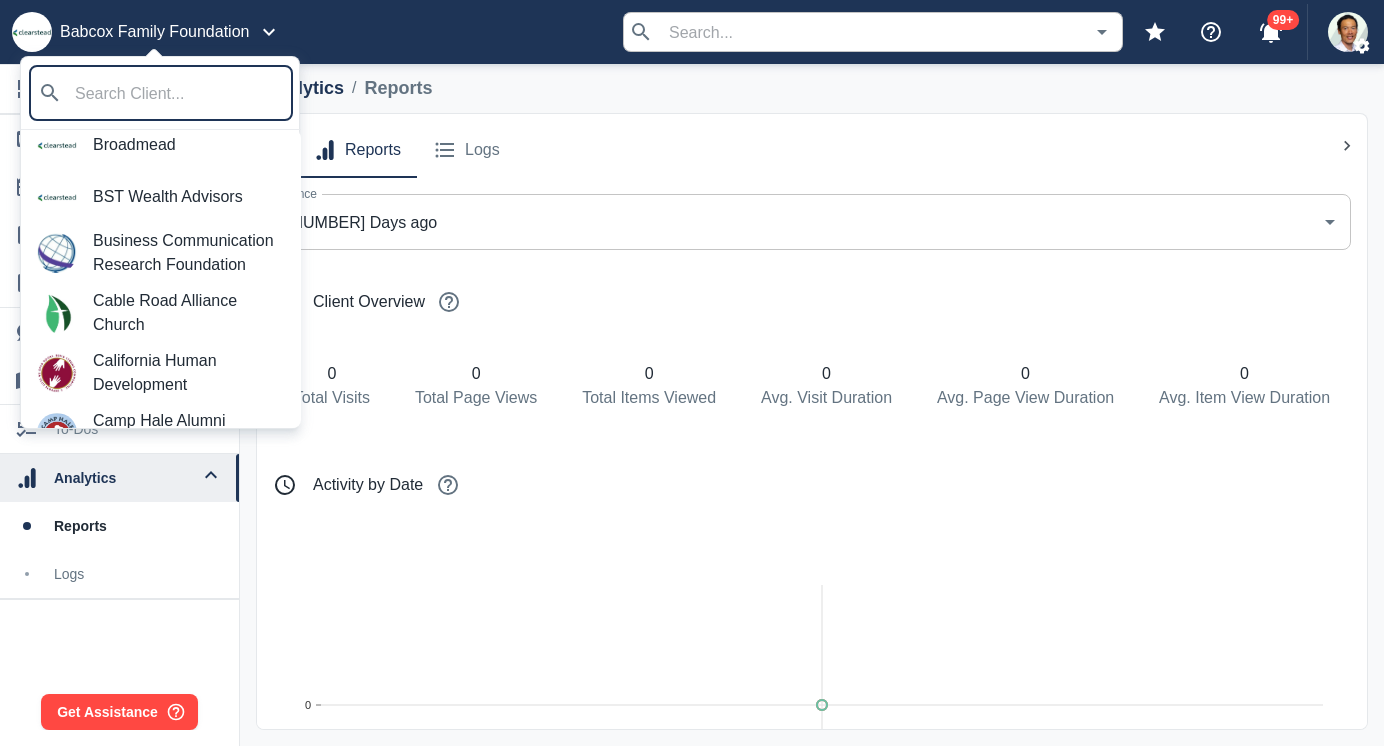 scroll, scrollTop: 2216, scrollLeft: 0, axis: vertical 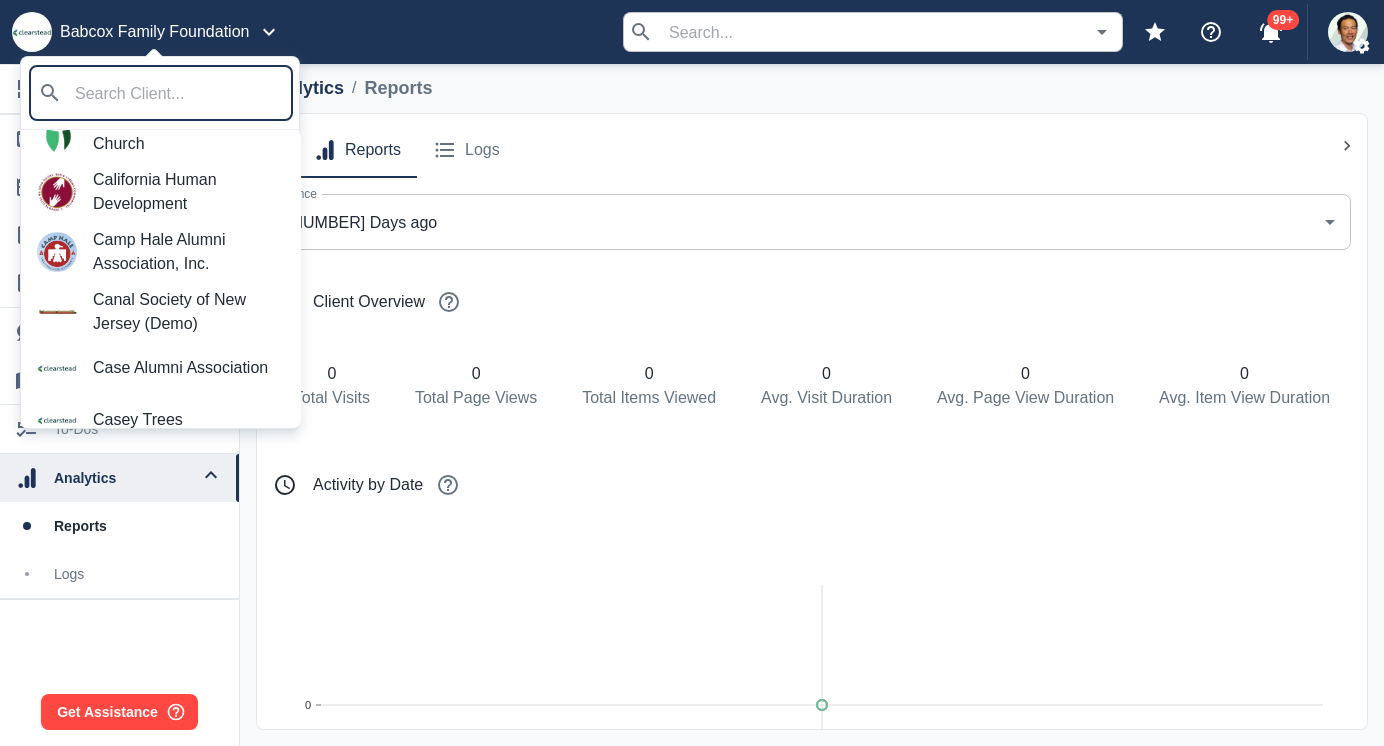 click on "Casey Trees" at bounding box center [189, 420] 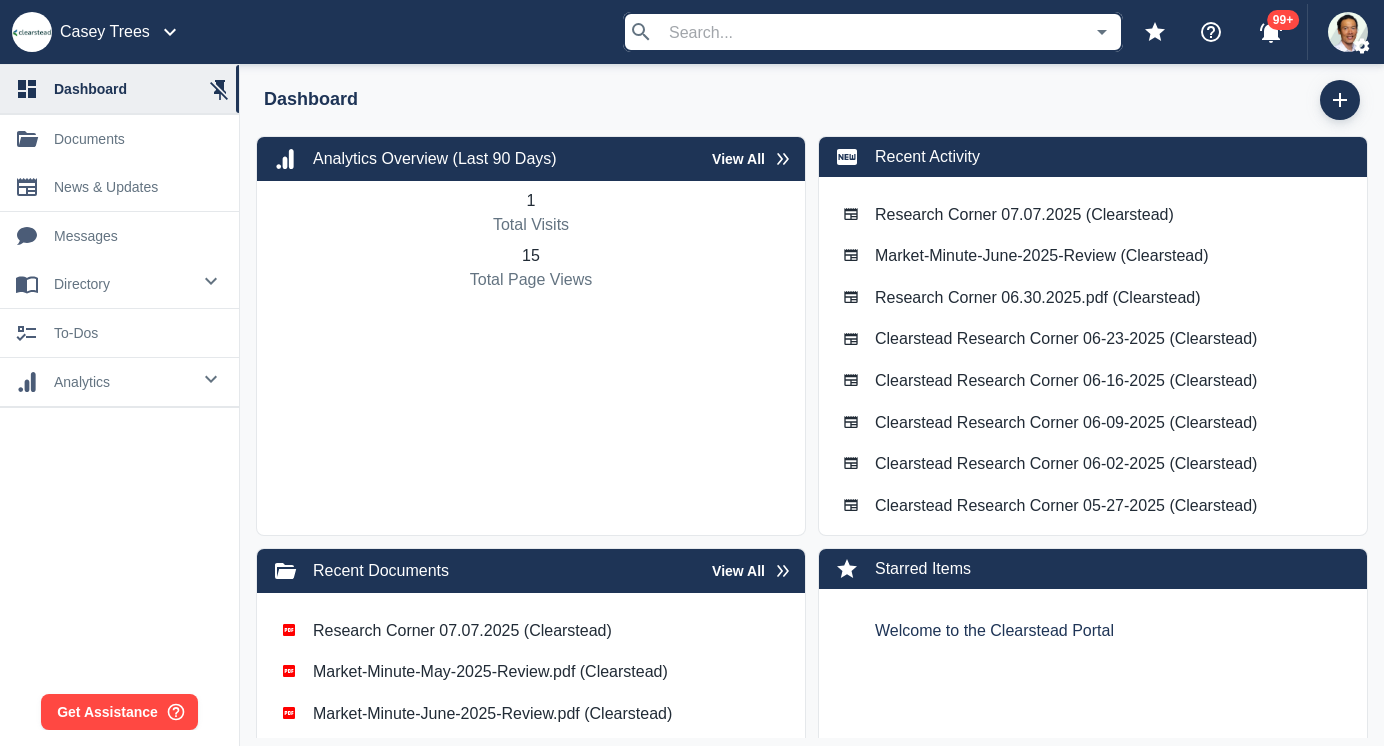 click on "analytics" at bounding box center (122, 284) 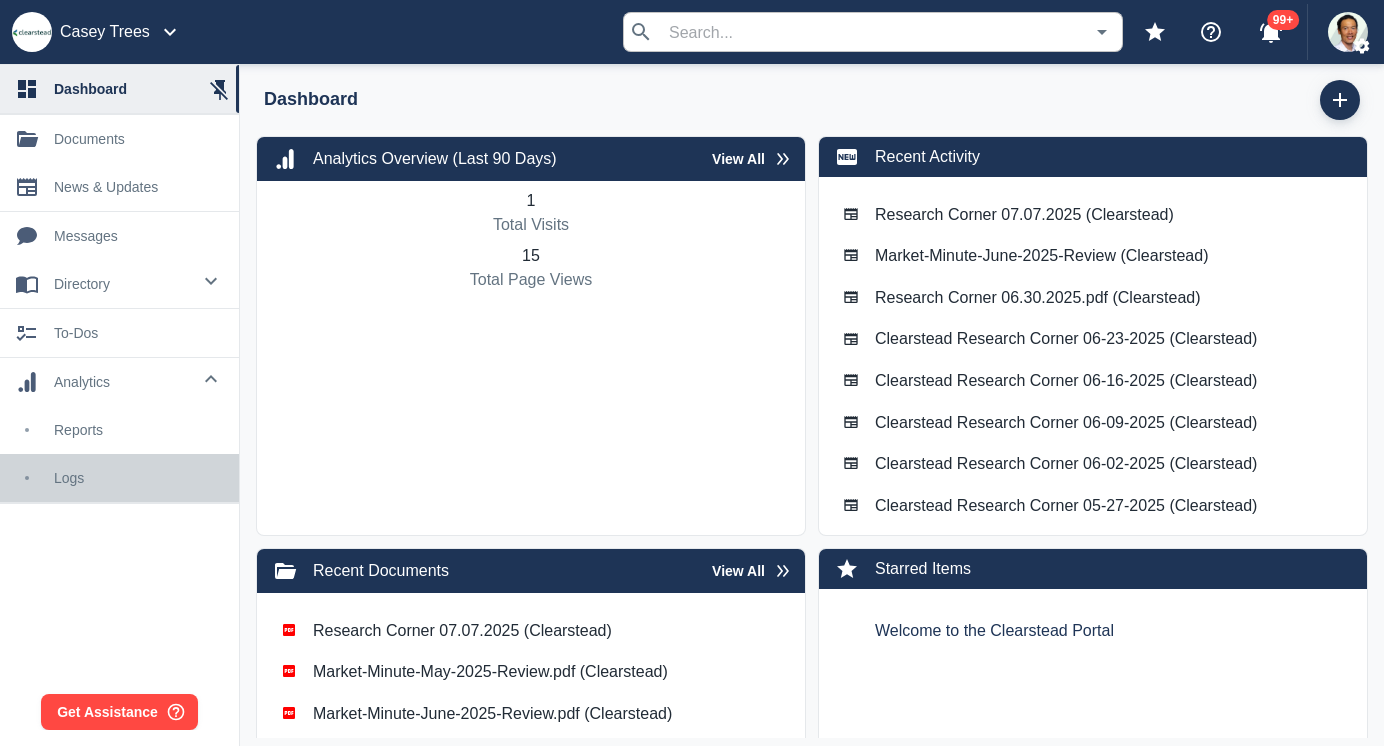 click on "Logs" at bounding box center (138, 478) 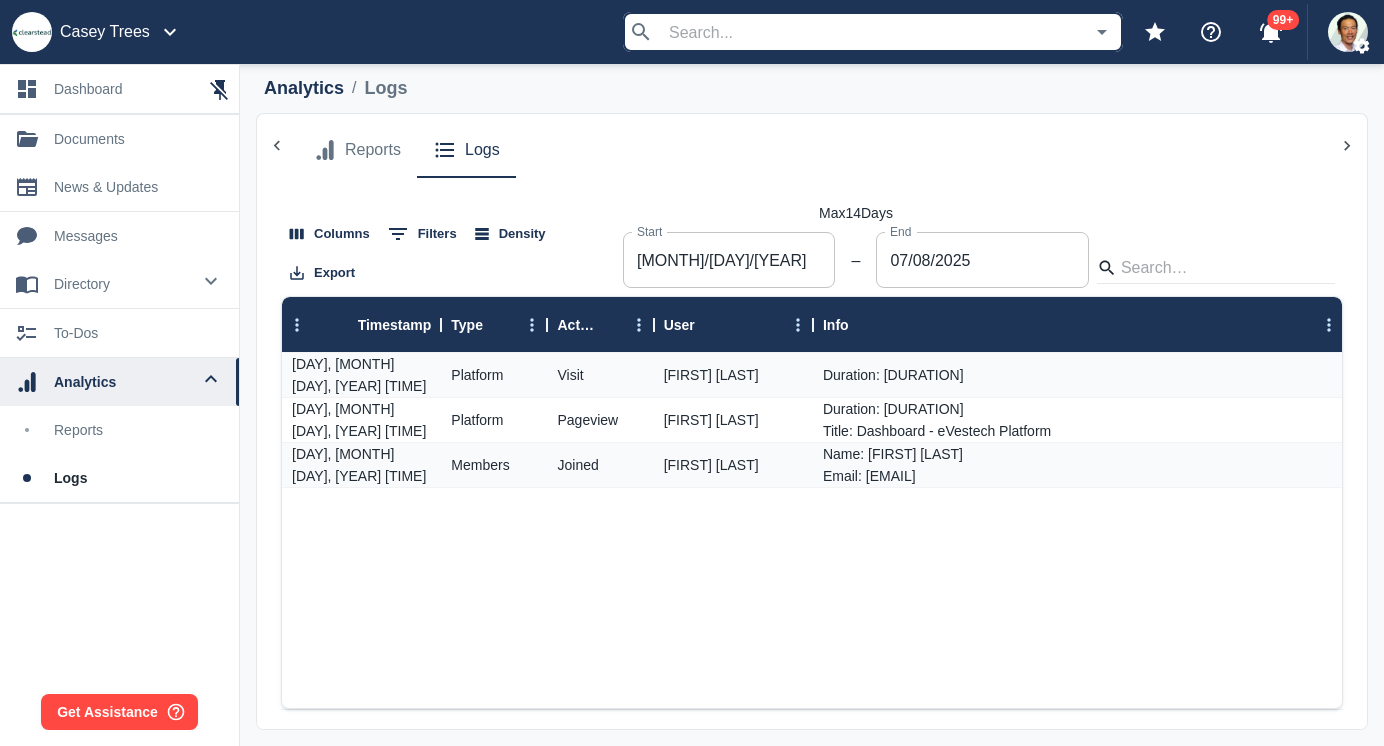 click on "[MONTH]/[DAY]/[YEAR]" at bounding box center [729, 260] 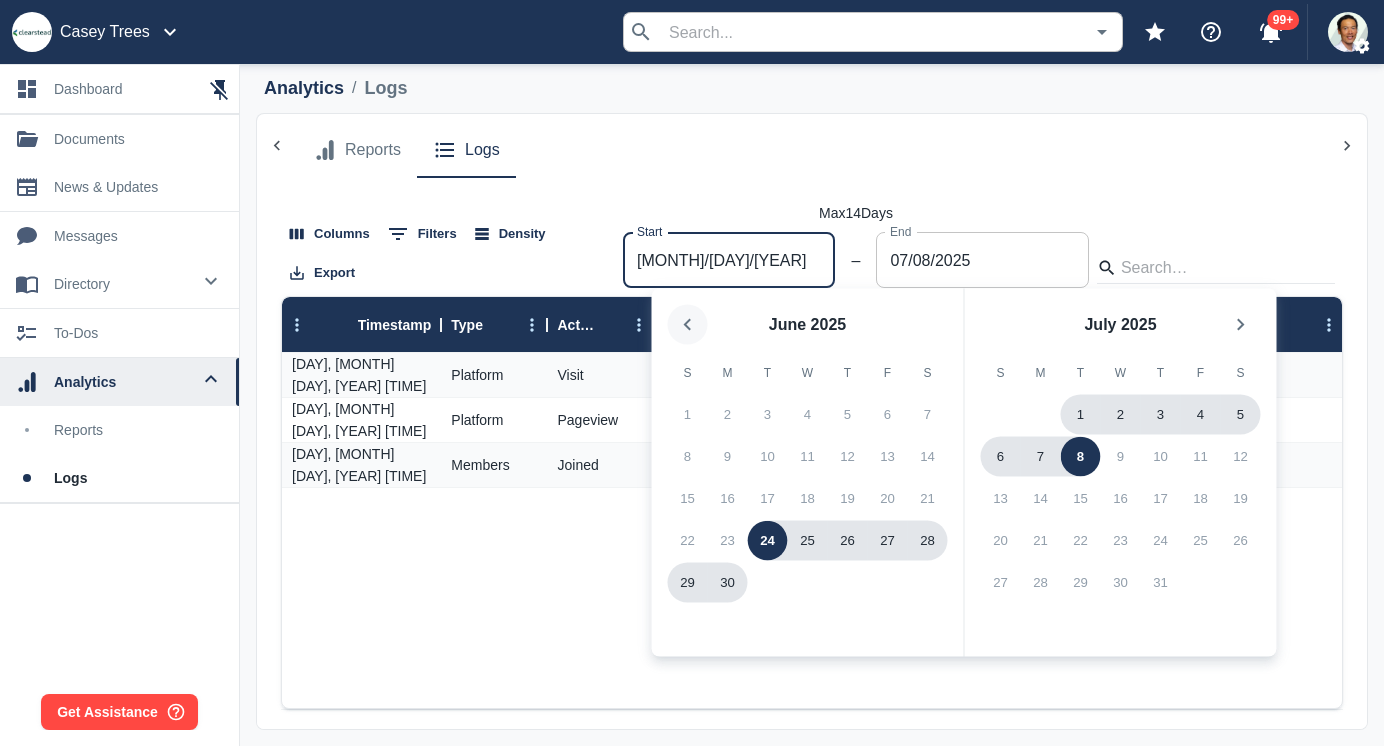click at bounding box center [687, 325] 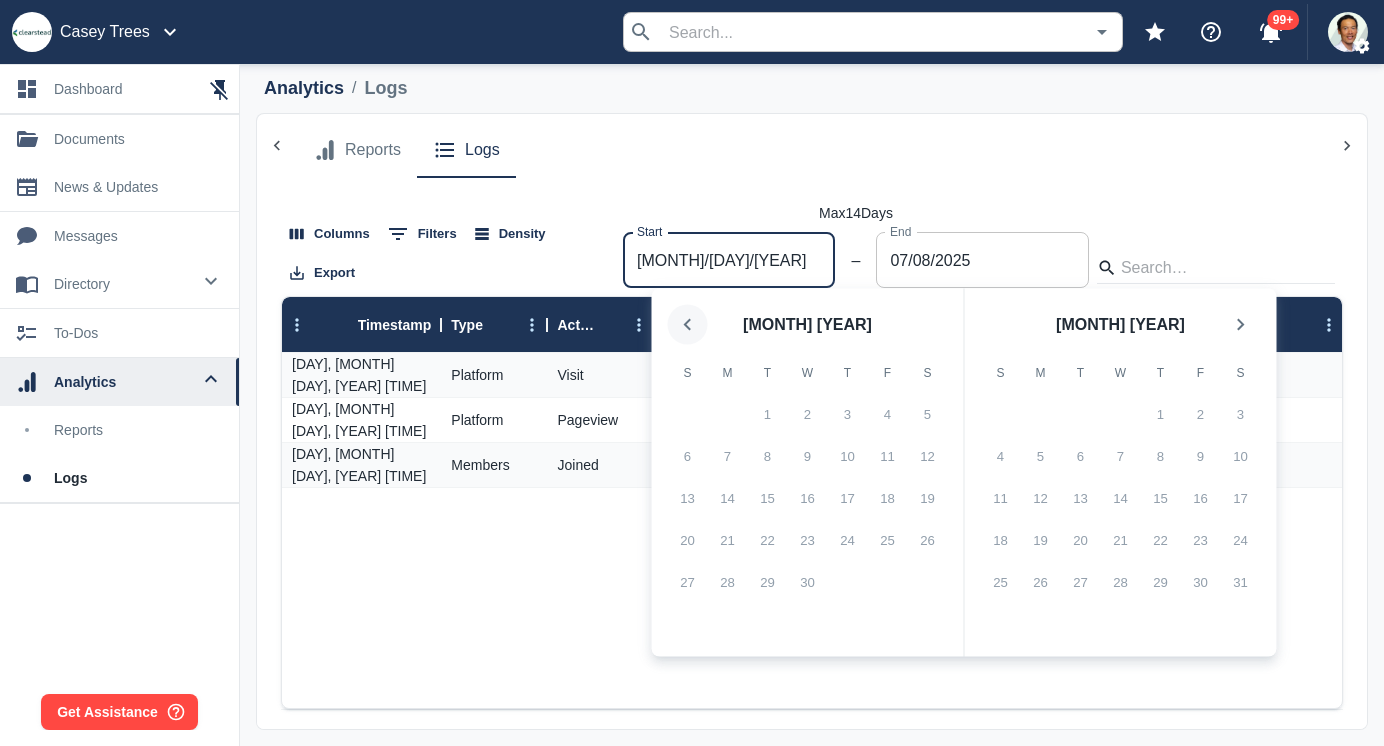 click at bounding box center (687, 325) 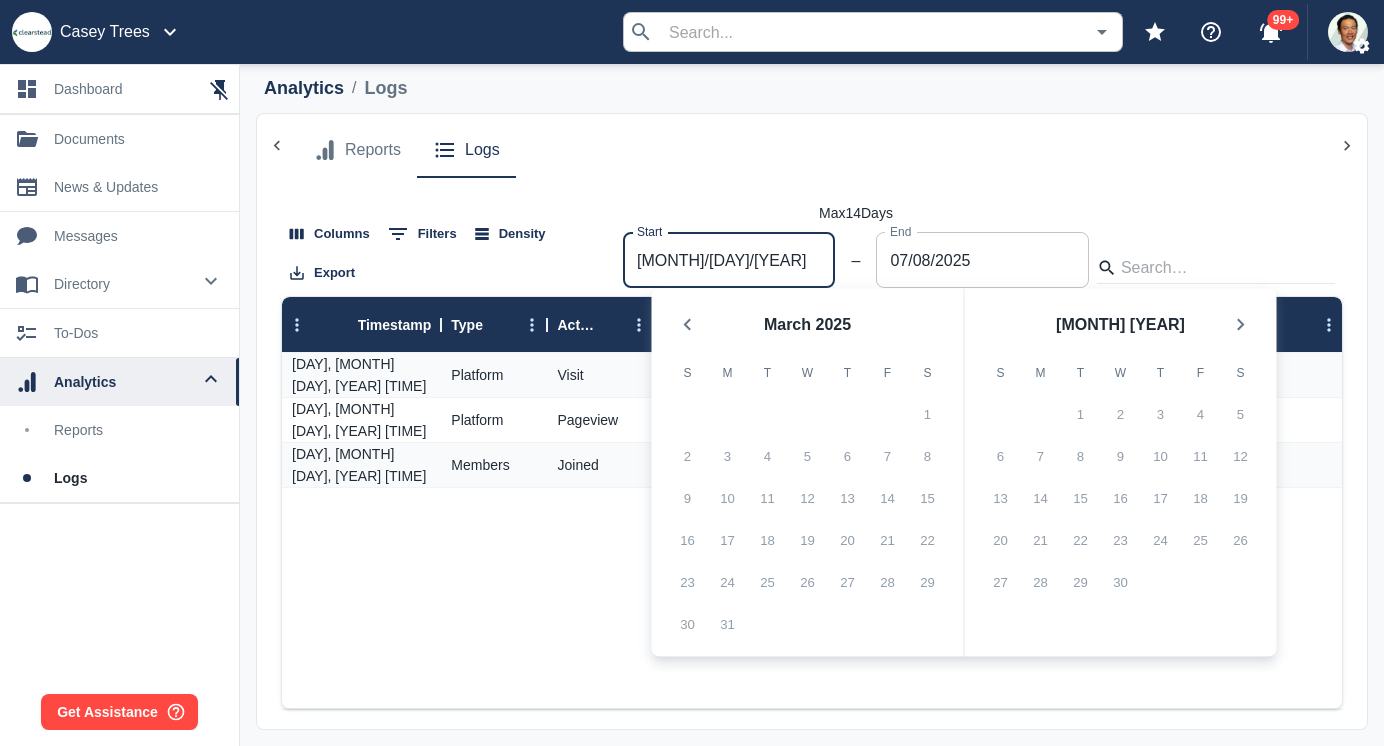 click on "1" at bounding box center (928, 415) 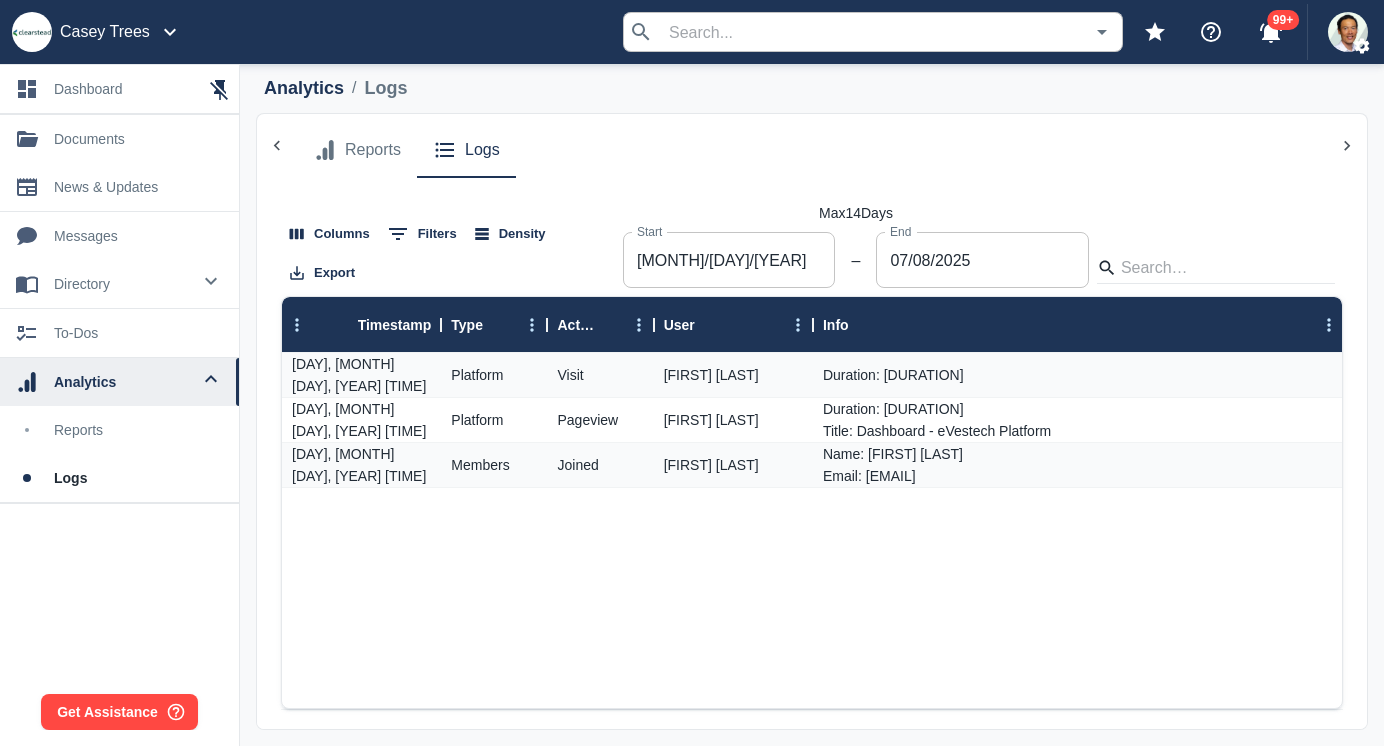 click on "[MONTH]/[DAY]/[YEAR]" at bounding box center (729, 260) 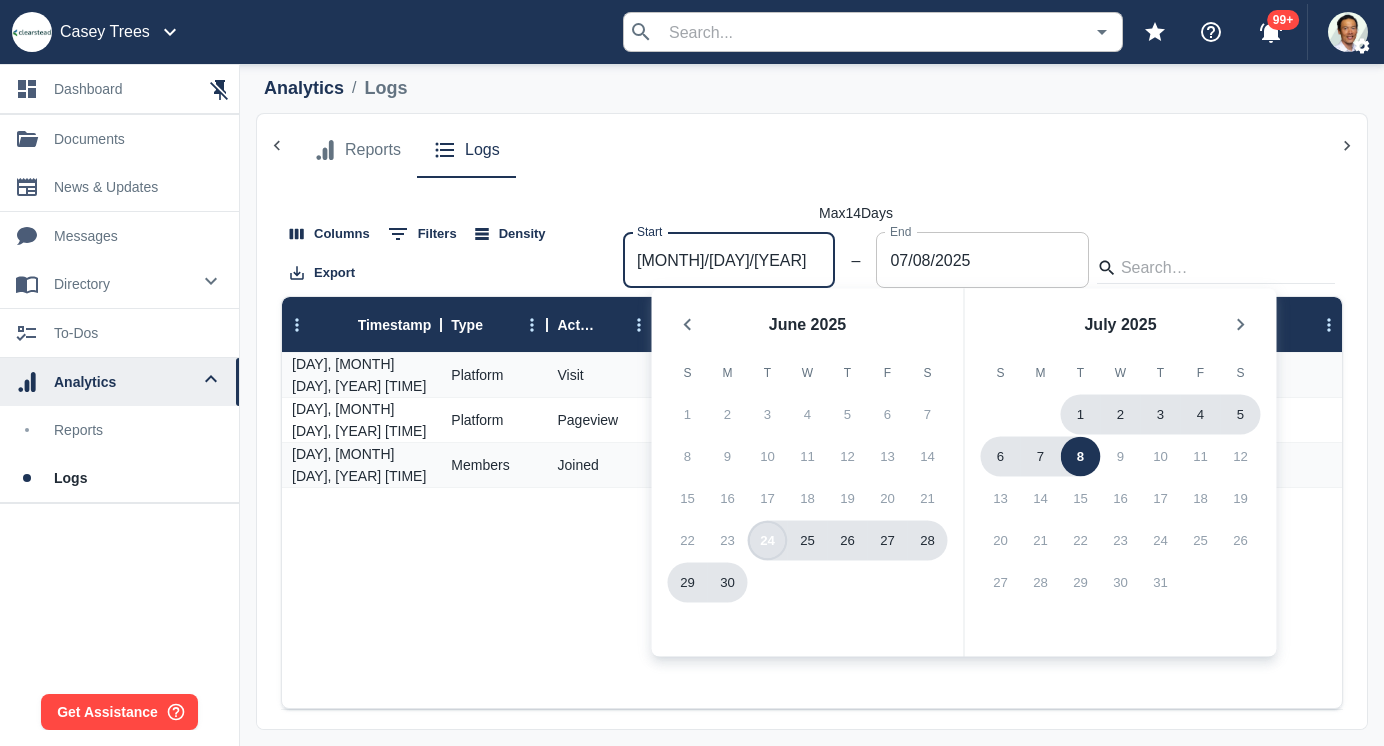 click on "24" at bounding box center (768, 541) 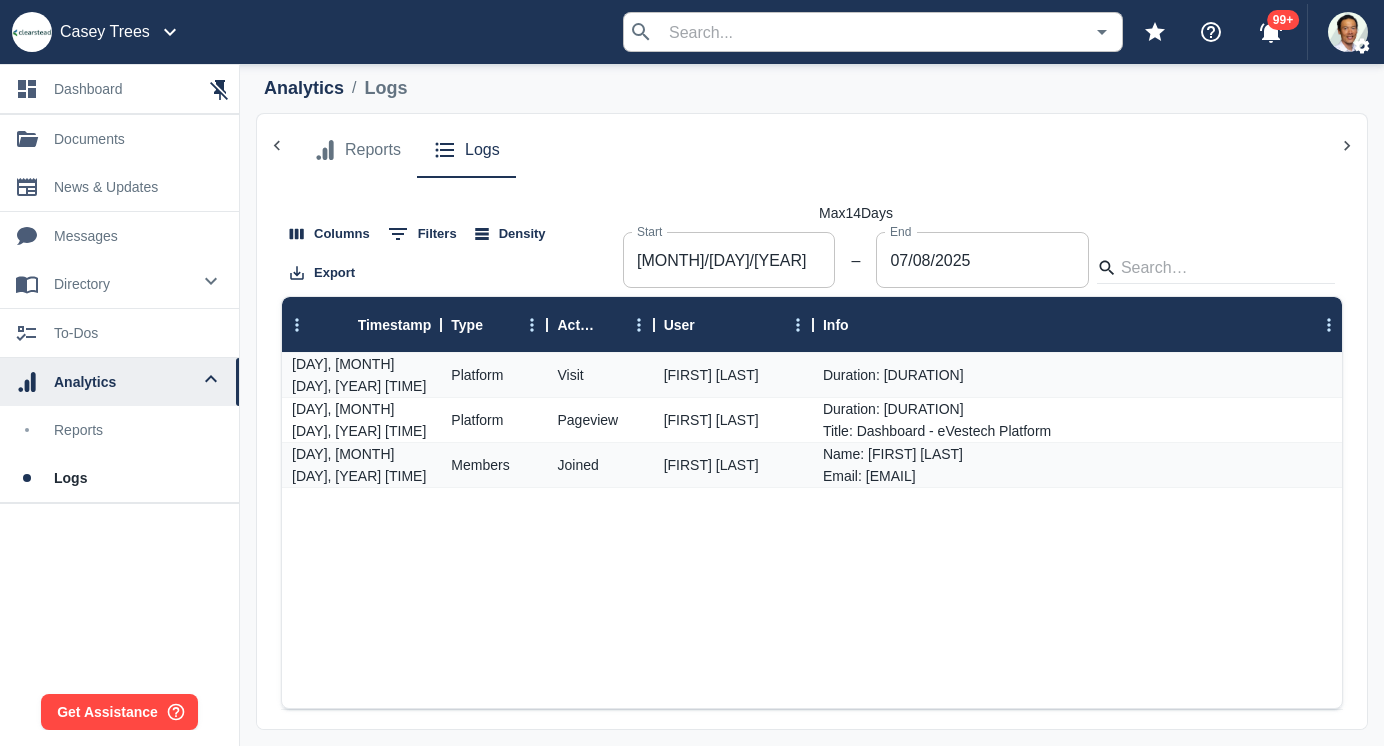 click on "Columns 0 Filters Density Export Max 14 Days Start [DATE] Start – End [DATE] End Timestamp Type Action User Info [DAY], [MONTH] [DAY], [YEAR] [TIME] Platform Visit [FIRST] [LAST] Duration : [DURATION] [DAY], [MONTH] [DAY], [YEAR] [TIME] Platform Pageview [FIRST] [LAST] Duration : [DURATION] Title : Dashboard - eVestech Platform [DAY], [MONTH] [DAY], [YEAR] [TIME] Members Joined [FIRST] [LAST] Name : [FIRST] [LAST] Email : [EMAIL] Rows per page: 50 50 1–3 of 3" at bounding box center (812, 482) 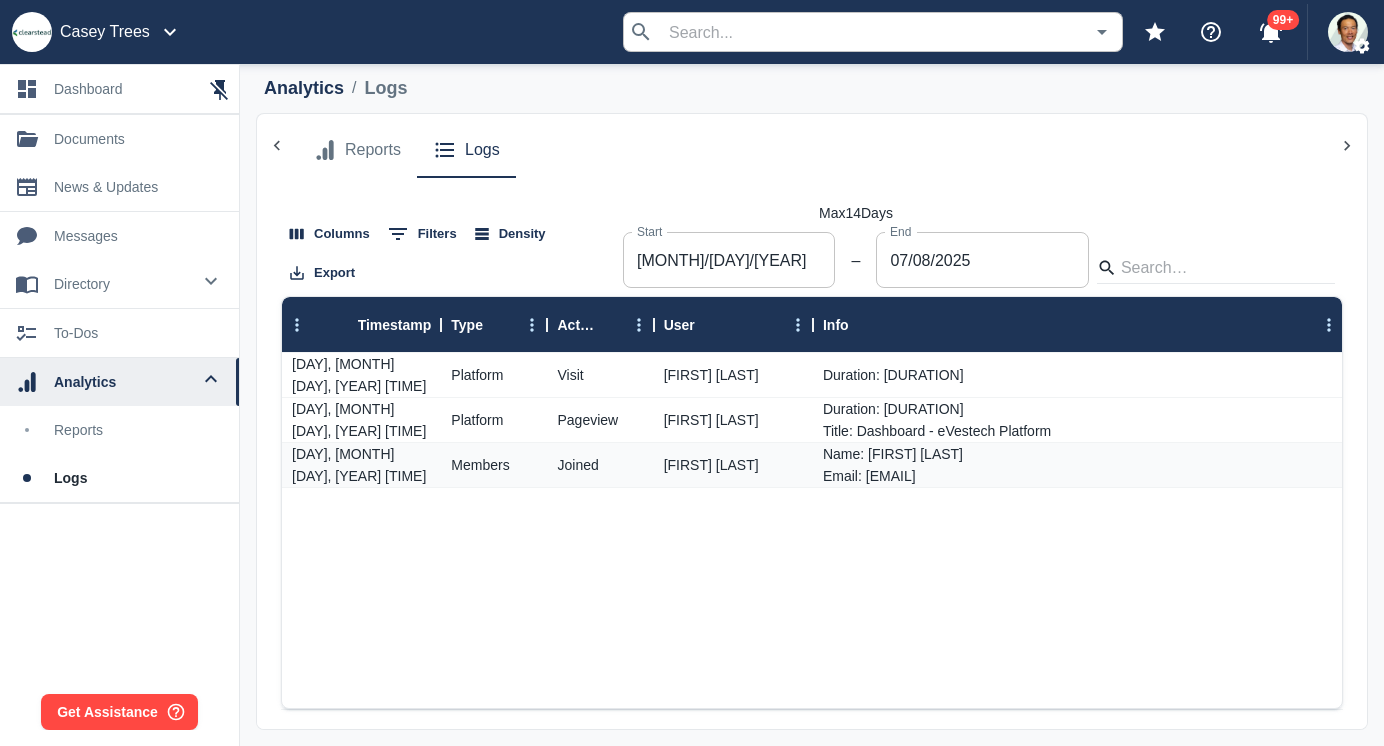 scroll, scrollTop: 0, scrollLeft: 0, axis: both 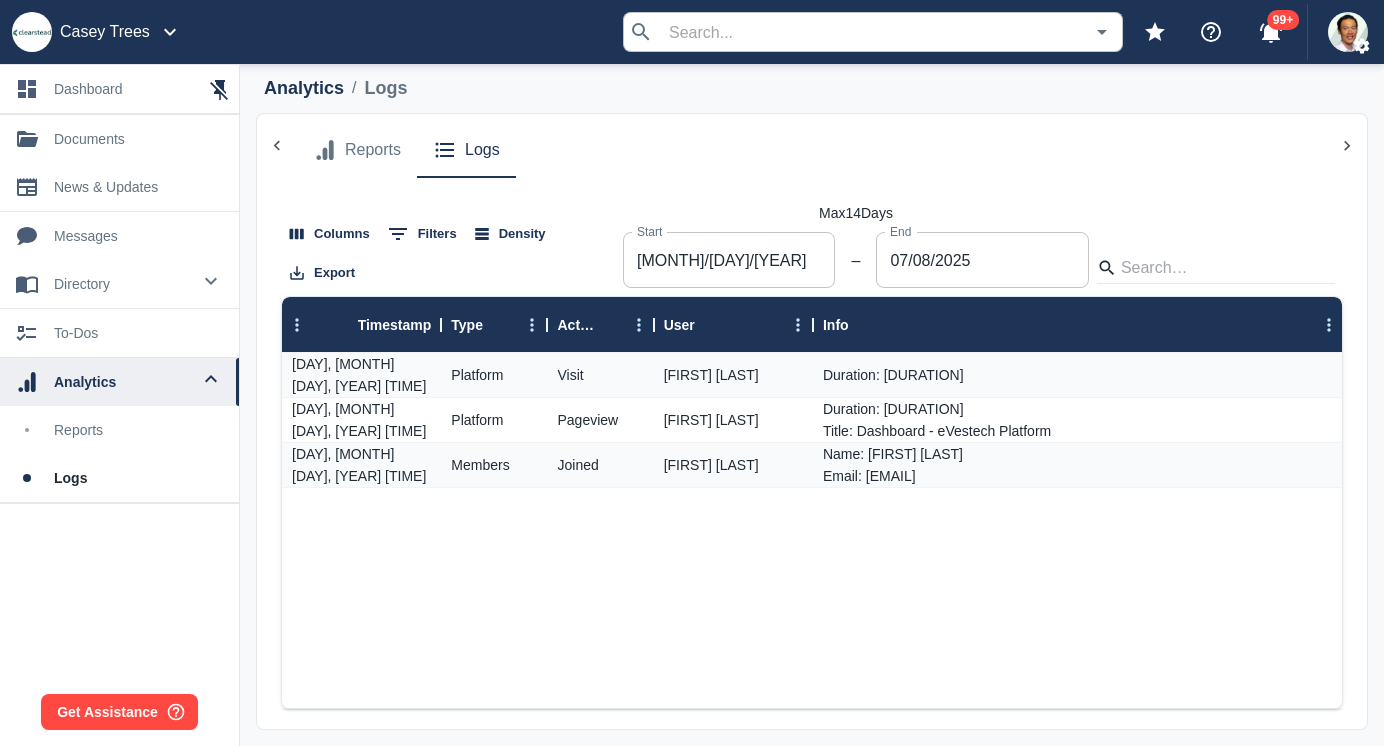 click on "Reports" at bounding box center [373, 150] 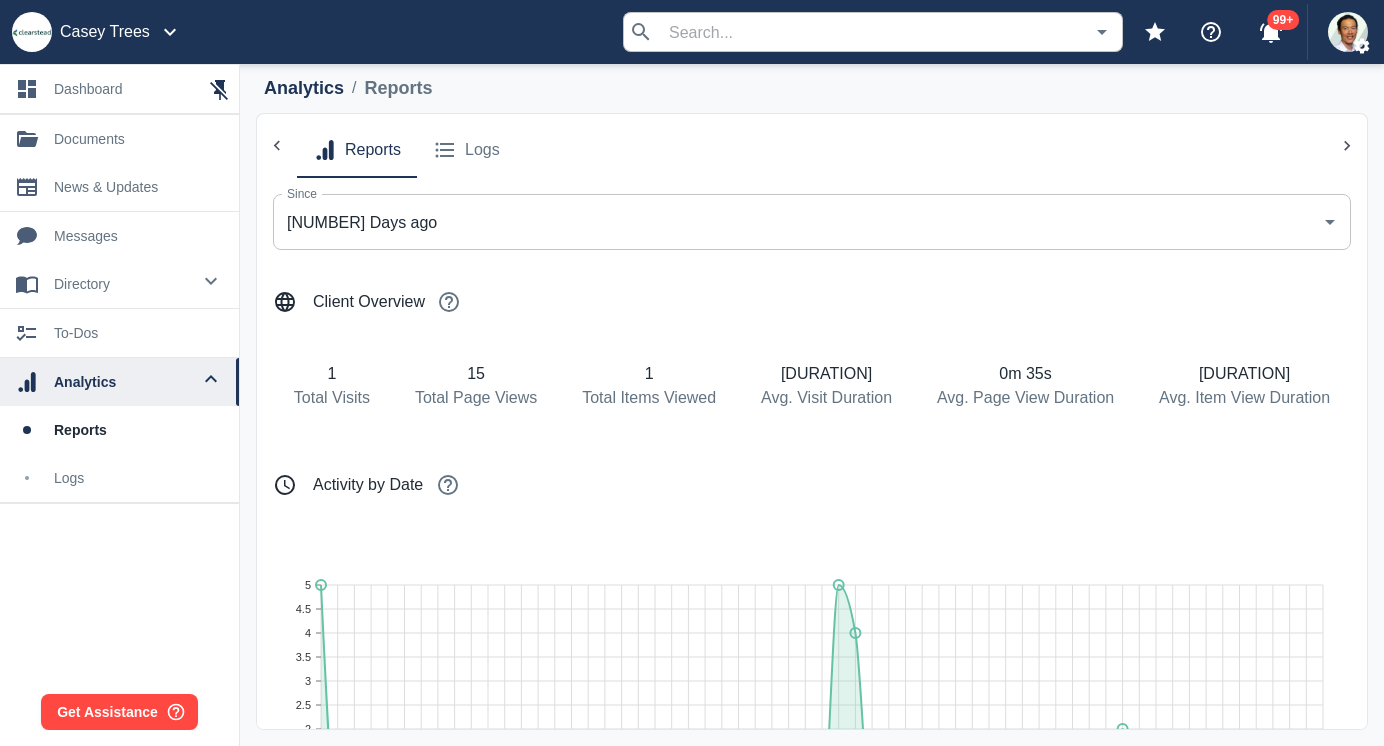 scroll, scrollTop: 0, scrollLeft: 0, axis: both 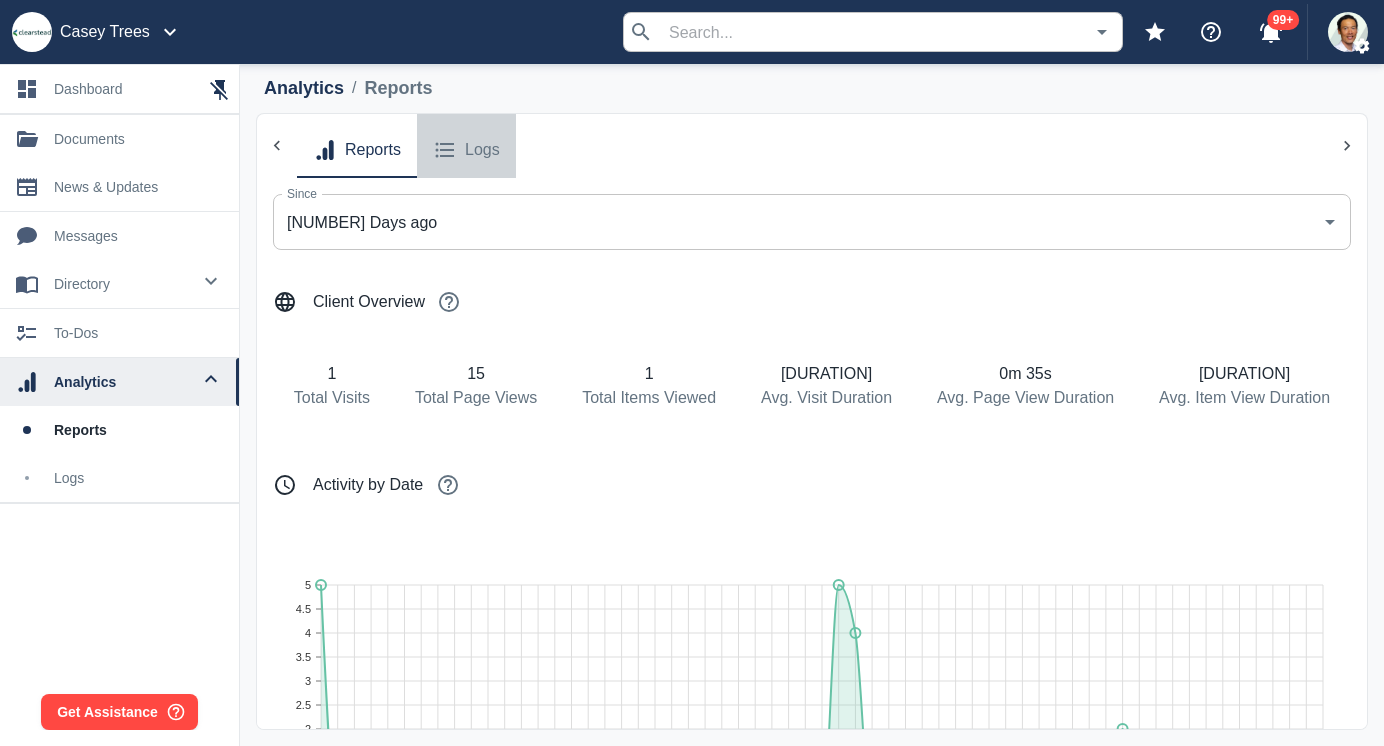 click on "Logs" at bounding box center (482, 150) 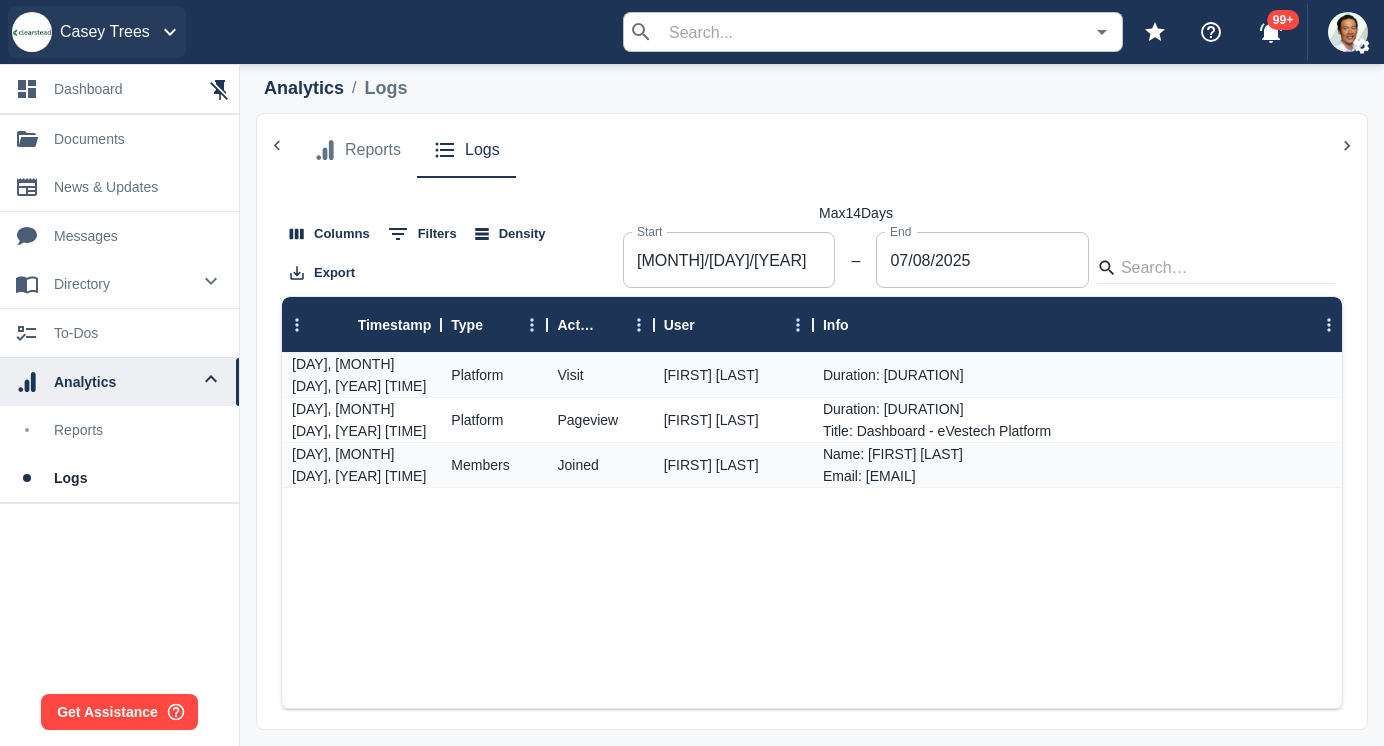 click on "Casey Trees" at bounding box center [105, 32] 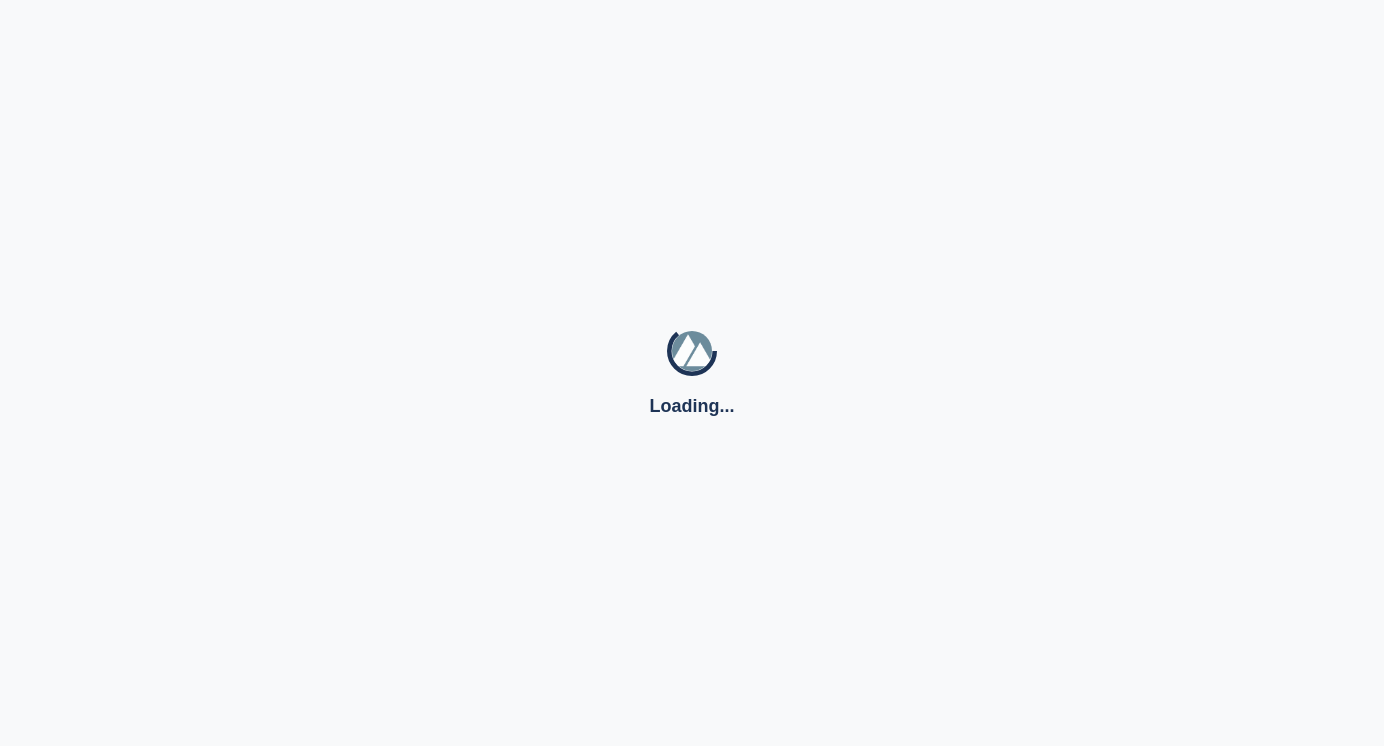scroll, scrollTop: 0, scrollLeft: 0, axis: both 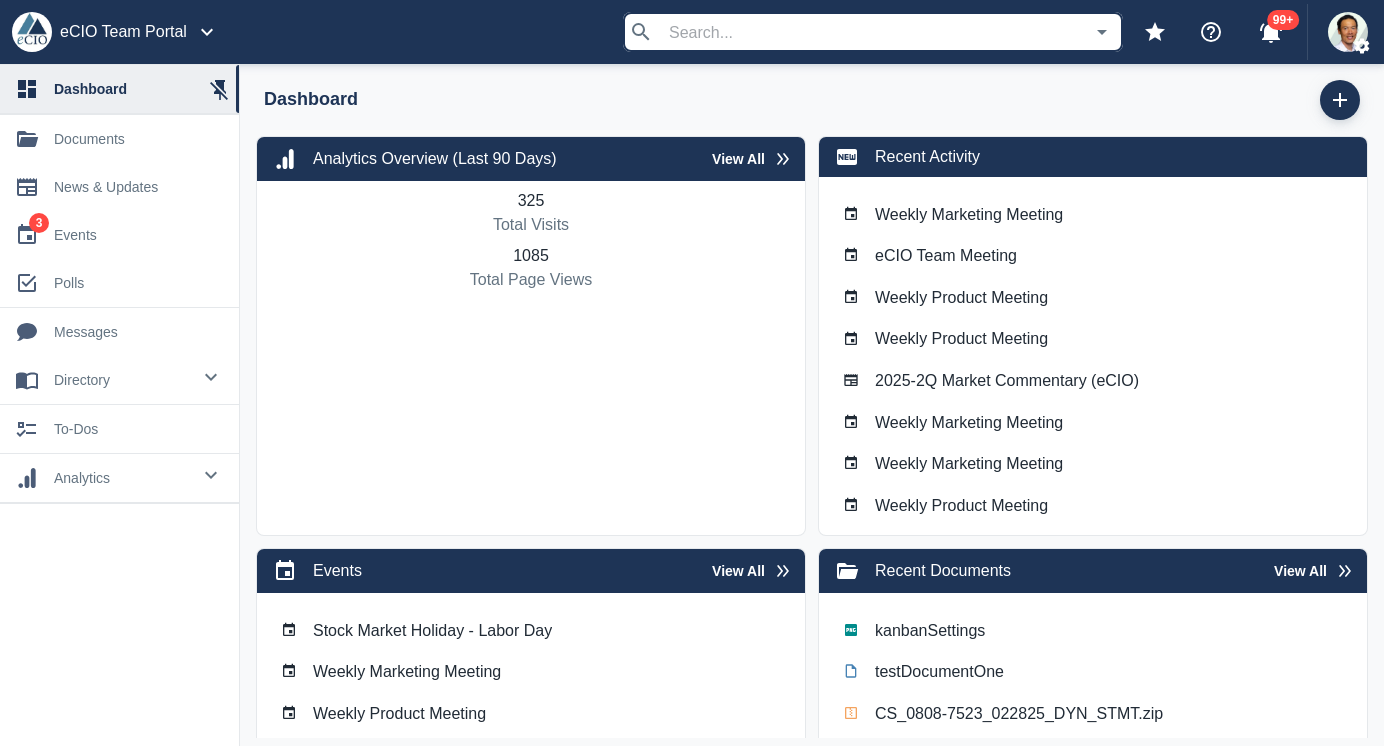 click on "analytics" at bounding box center [122, 380] 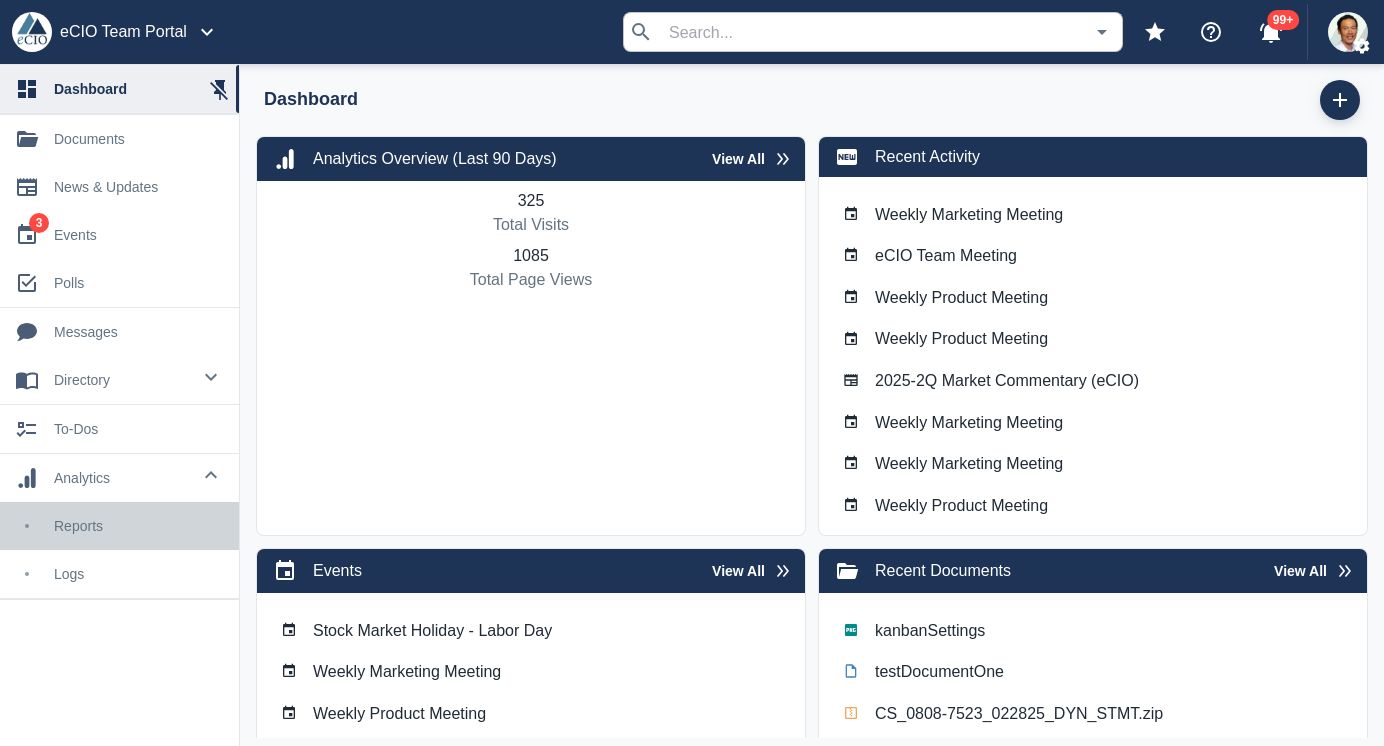 click on "Reports" at bounding box center [138, 526] 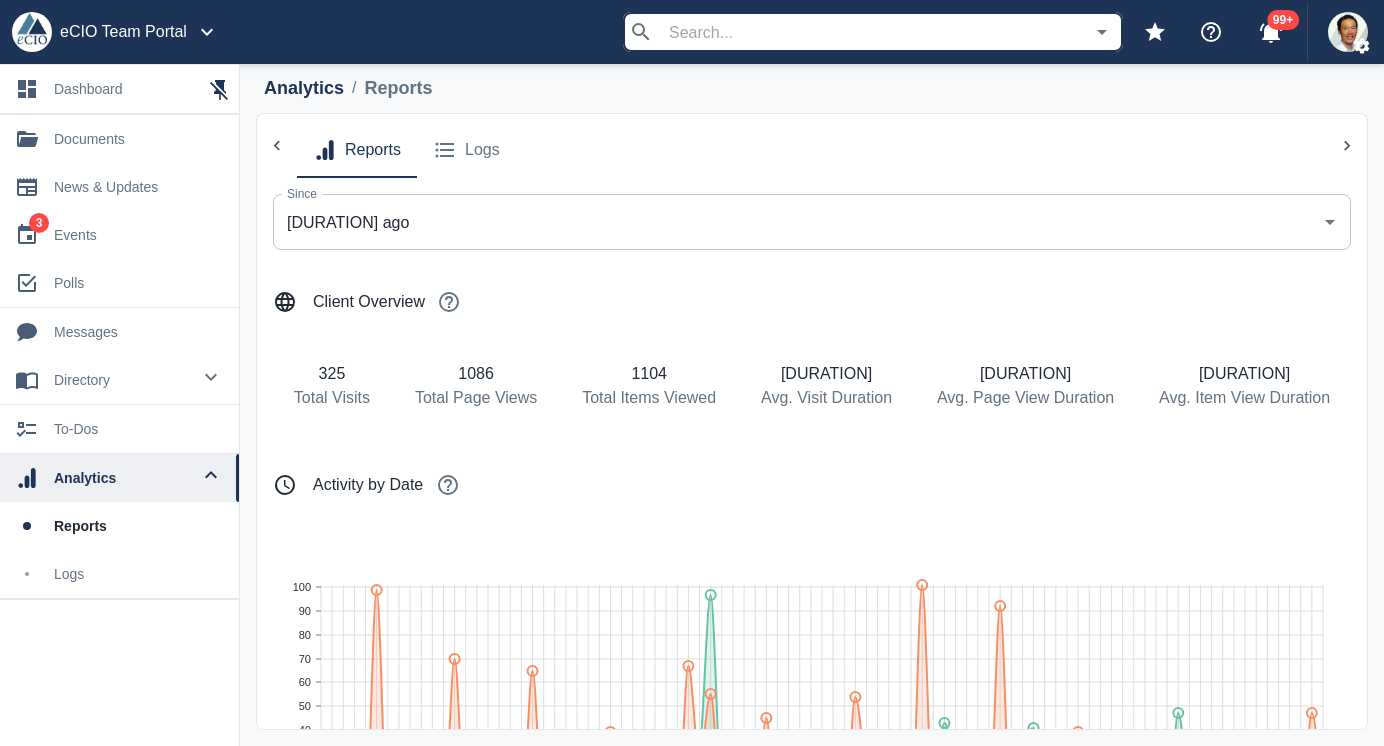 click on "Logs" at bounding box center (138, 574) 